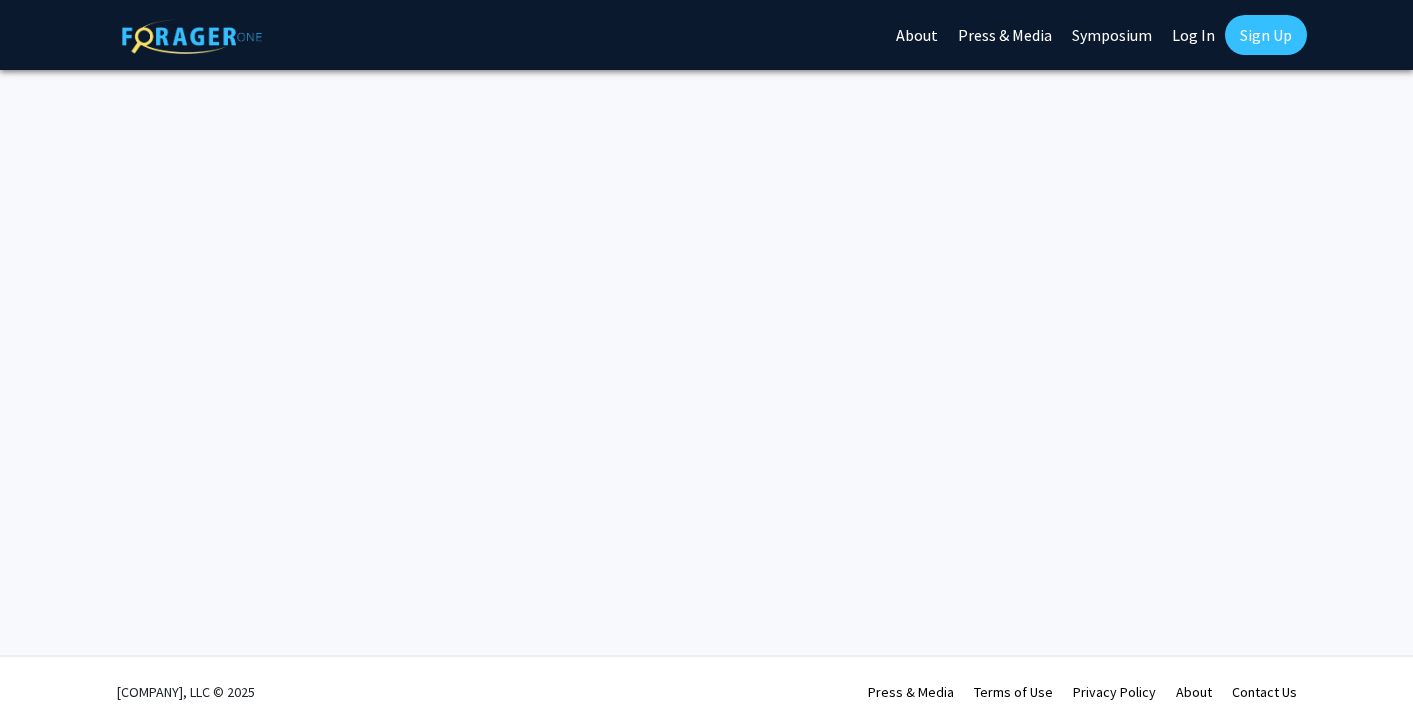 scroll, scrollTop: 0, scrollLeft: 0, axis: both 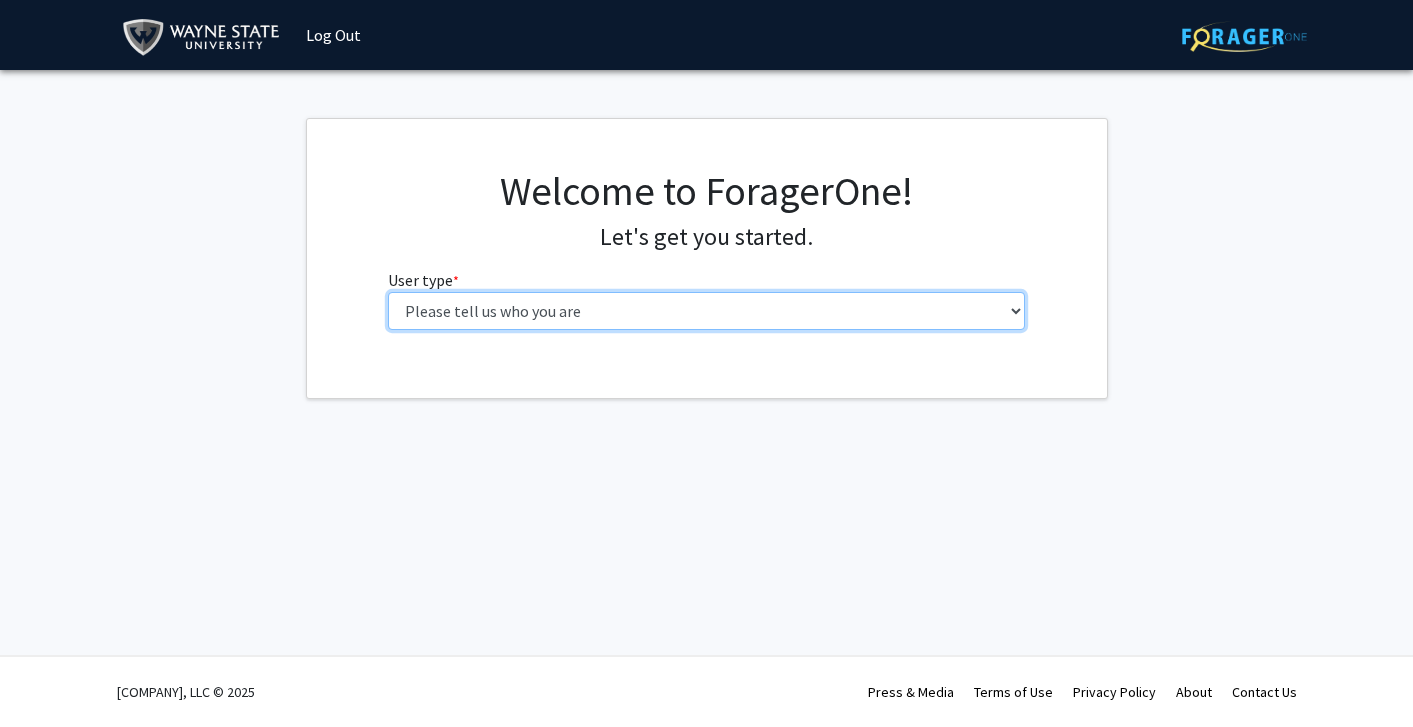 click on "Please tell us who you are  Undergraduate Student   Master's Student   Doctoral Candidate (PhD, MD, DMD, PharmD, etc.)   Postdoctoral Researcher / Research Staff / Medical Resident / Medical Fellow   Faculty   Administrative Staff" at bounding box center [706, 311] 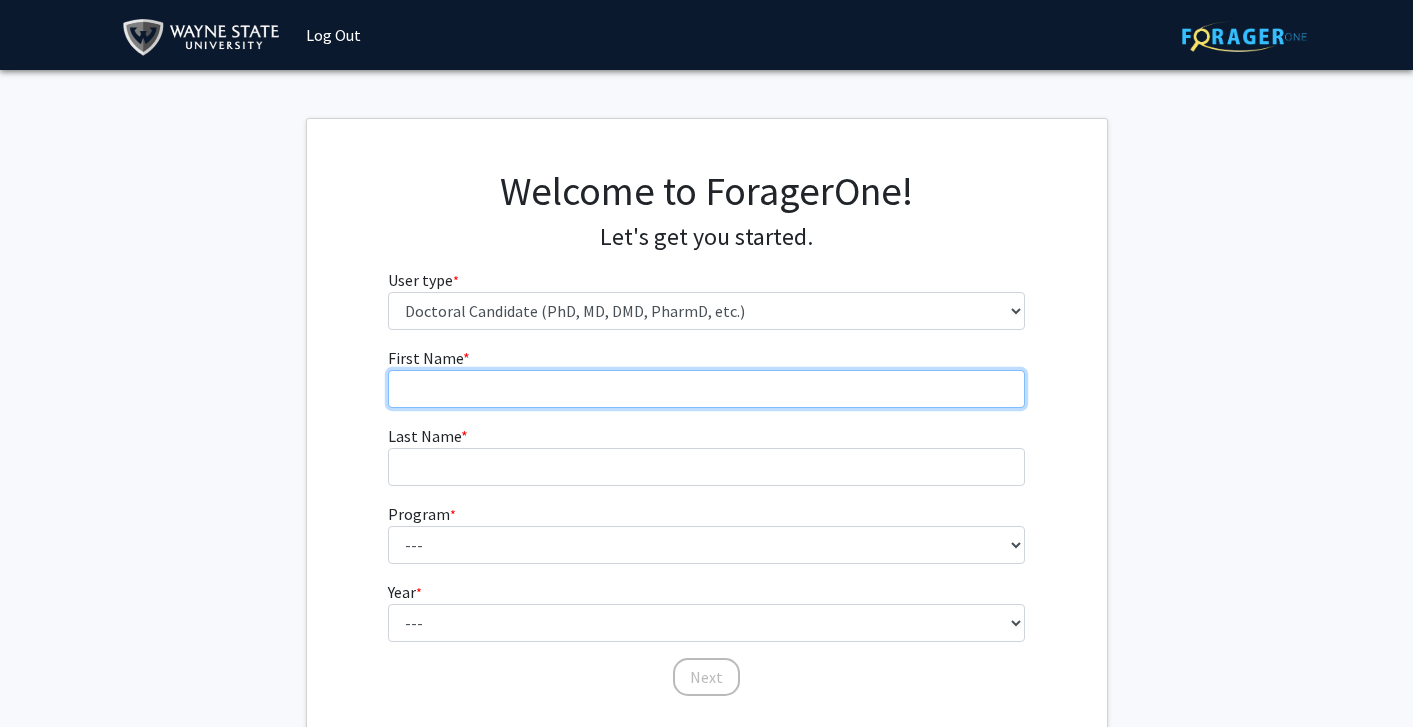 click on "First Name * required" at bounding box center [706, 389] 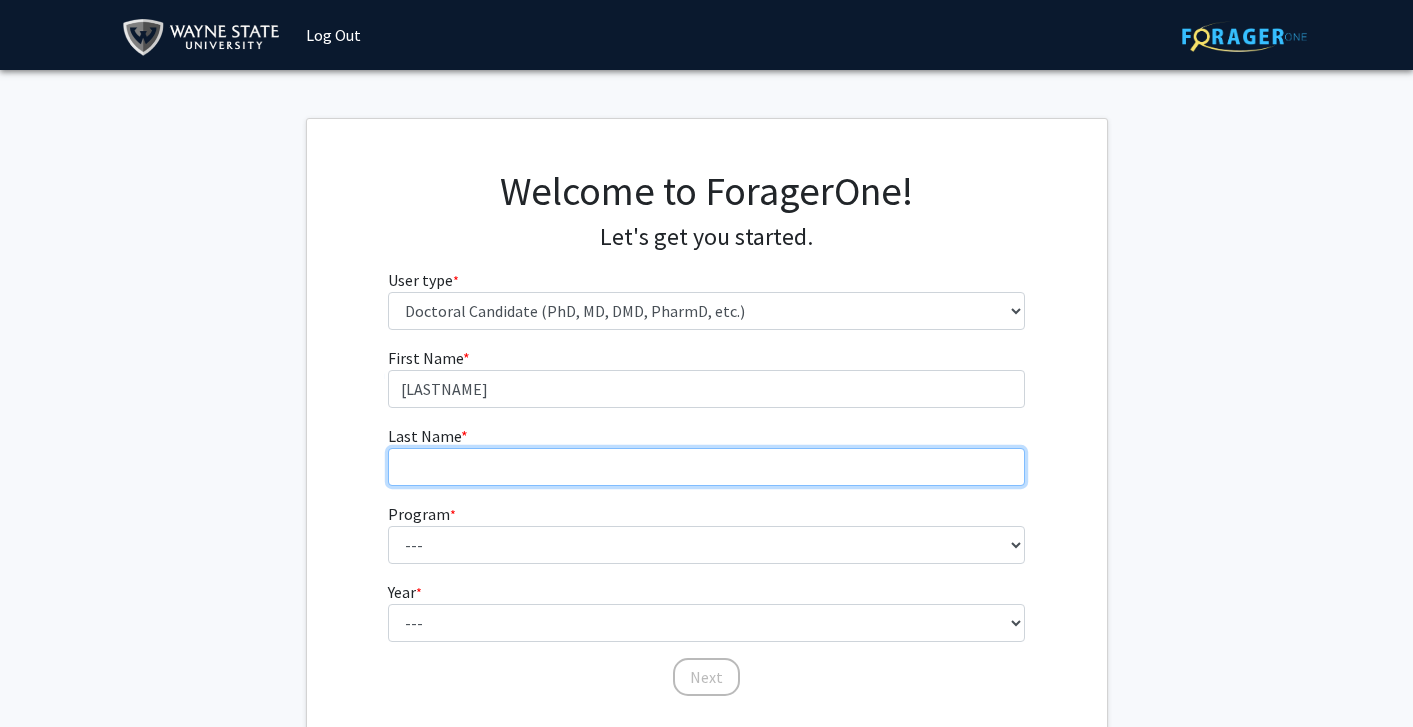 type on "conway" 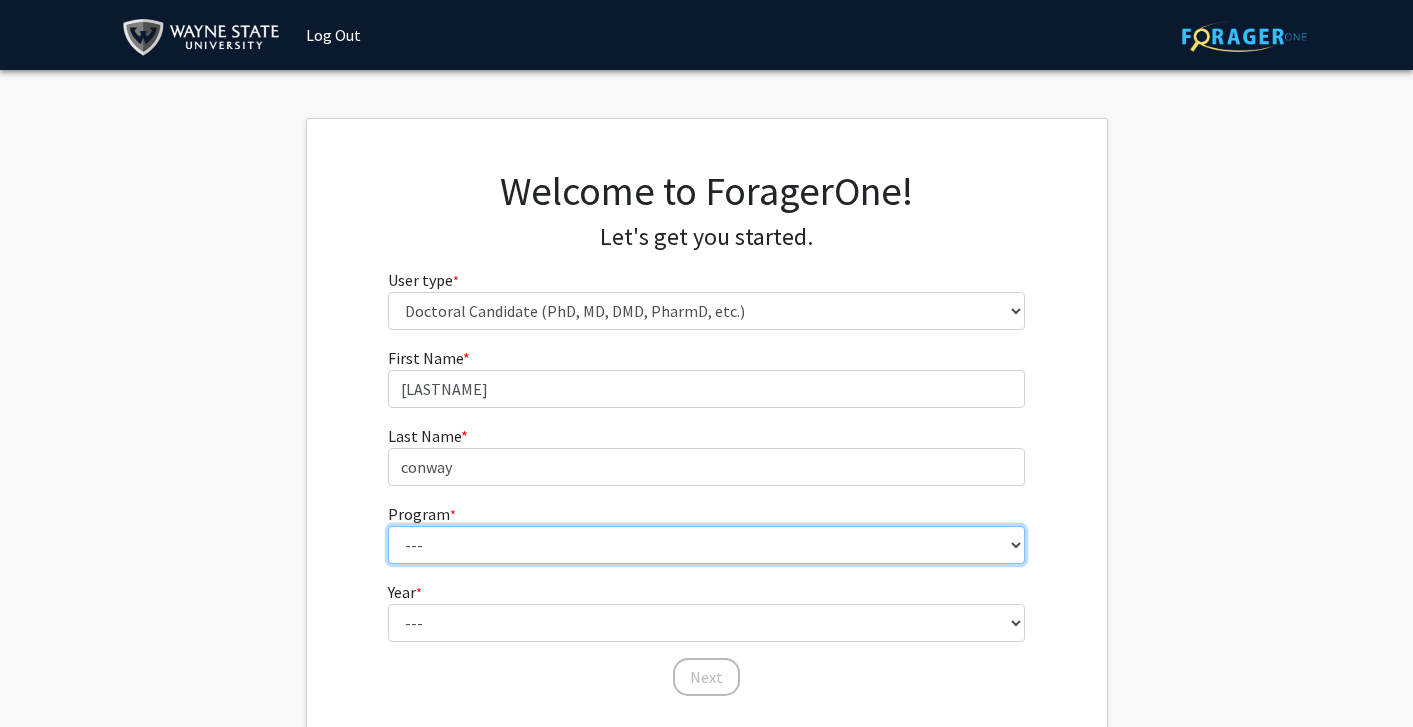 click on "--- Adult-Gerontology Acute Care Nurse Practitioner Adult-Gerontology Primary Care Nurse Practitioner Anatomy and Cell Biology Anesthesia Anthropology Anthropology and Urban Sustainability (Dual title) Audiology Biochemistry and Molecular Biology Biological Sciences Biological Sciences and Urban Sustainability Biomedical Engineering Biomedical Imaging (Dual title) Business Administration Cancer Biology Chemical Engineering Chemistry Civil Engineering Communication Communication and Urban Sustainability (Dual title) Communication Sciences and Disorders Computer Engineering Computer Science Counseling Psychology Criminal Justice Dispute Resolution Economics Educational Leadership & Policy Studies Educational Studies Electrical Engineering English Family Nurse Practitioner French (Modern Languages) German Gerontology (Dual title) History Immunology and Microbiology Industrial Engineering Infant Mental Health (Dual title) Kinesiology" at bounding box center (706, 545) 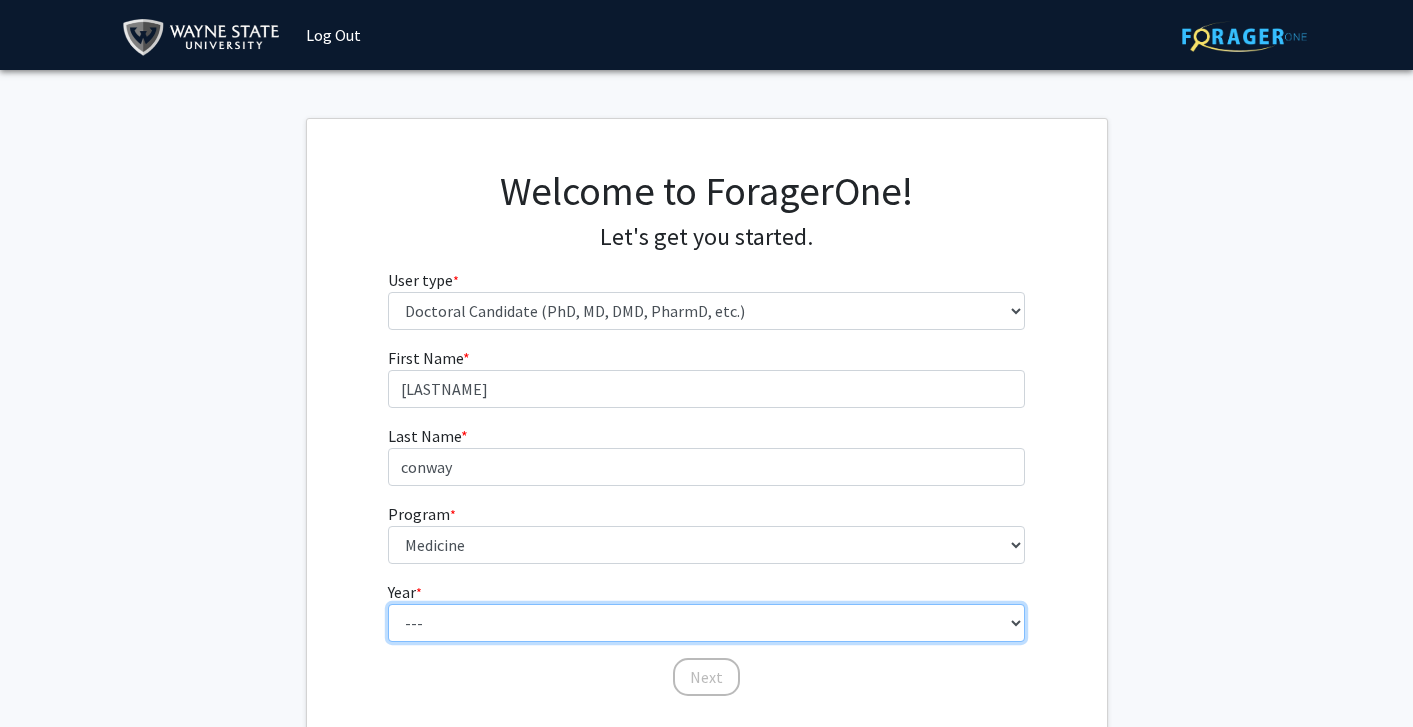 click on "---  First Year   Second Year   Third Year   Fourth Year   Fifth Year   Sixth Year   Seventh Year   Eighth Year   Ninth Year   Tenth Year" at bounding box center (706, 623) 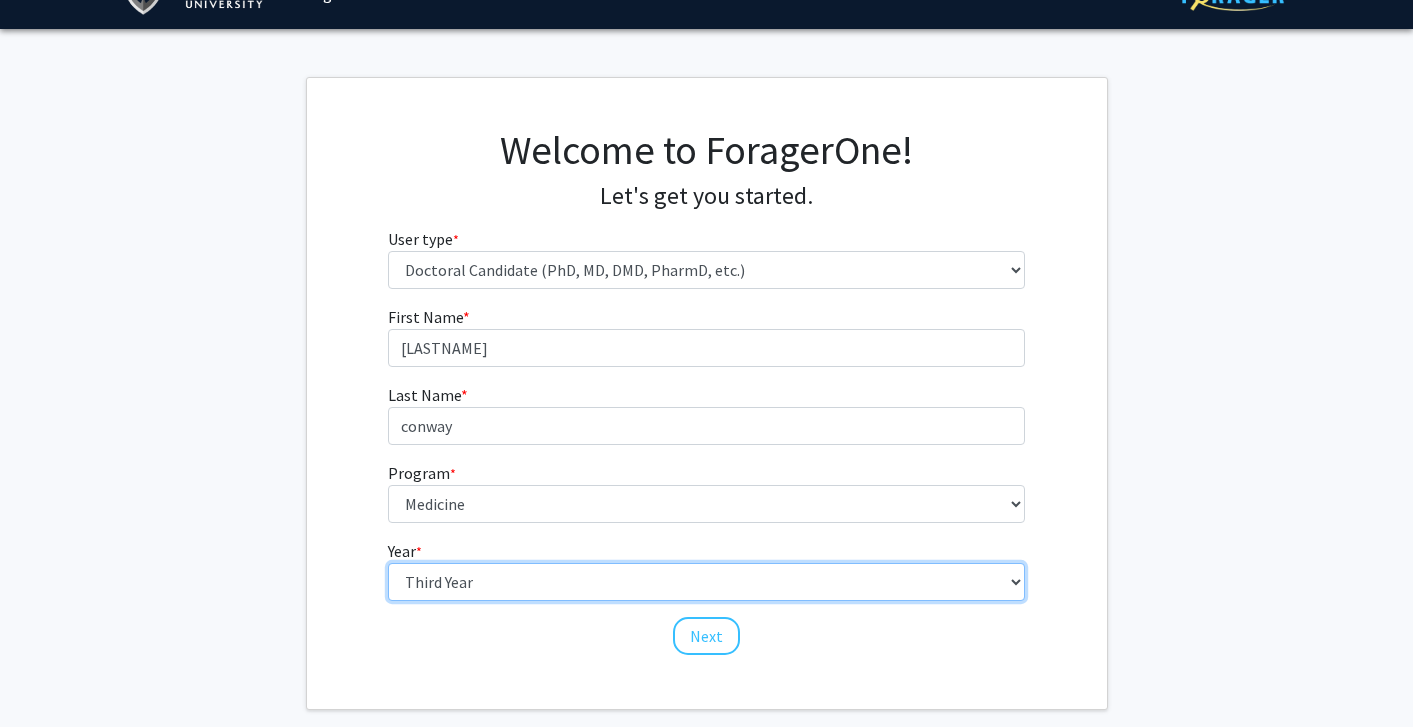 scroll, scrollTop: 52, scrollLeft: 0, axis: vertical 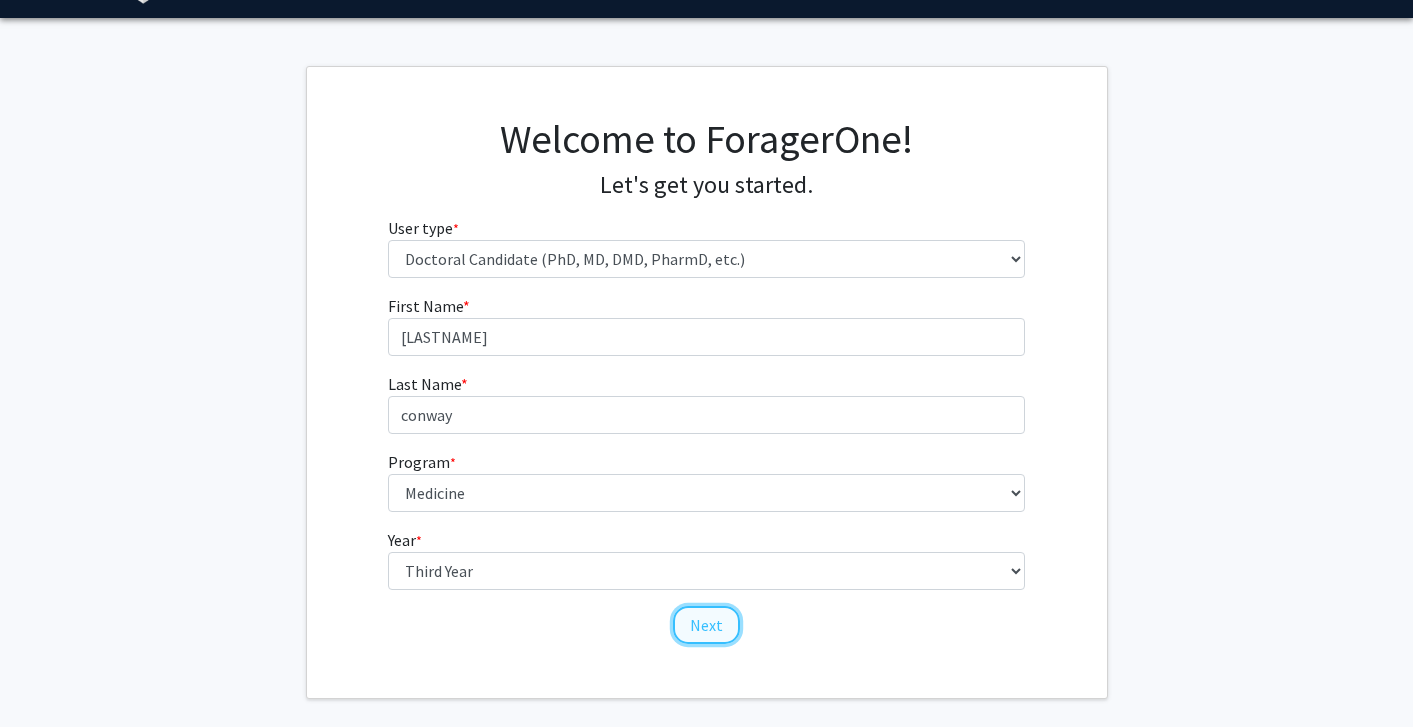 click on "Next" 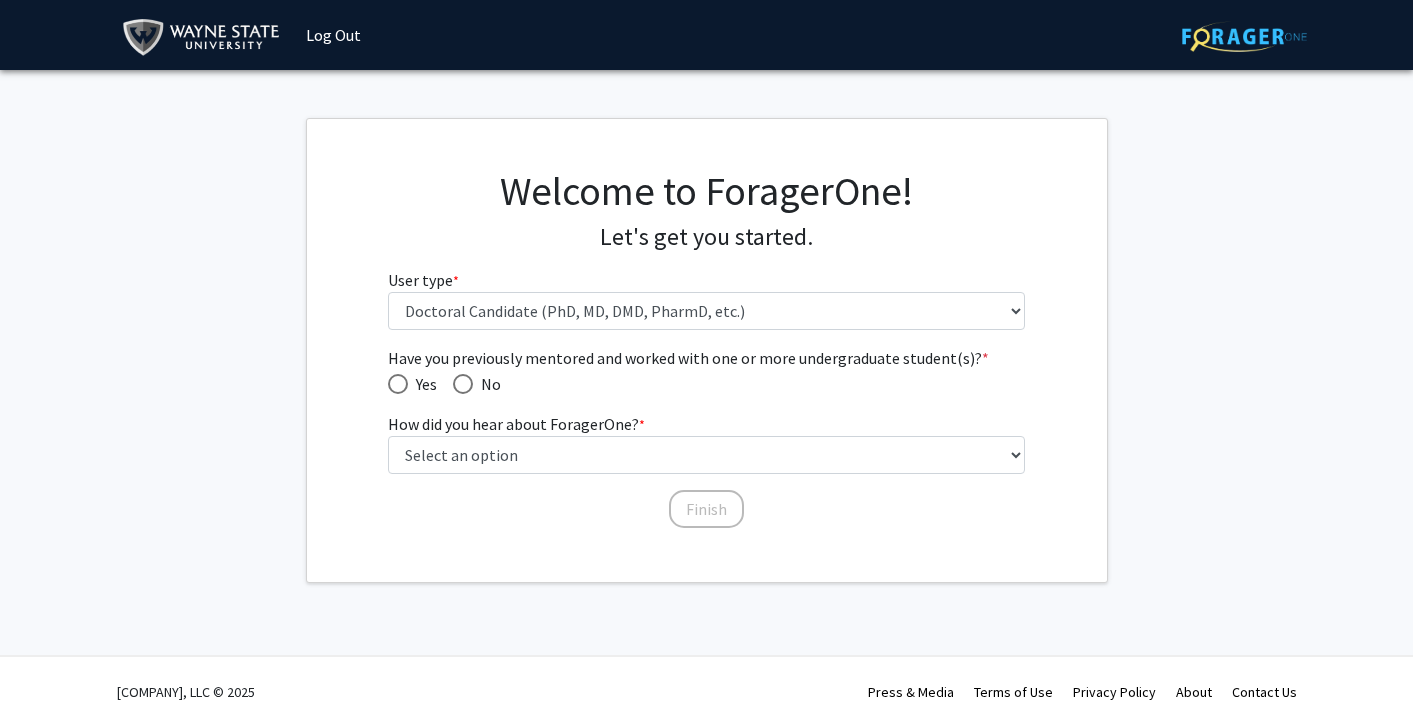 scroll, scrollTop: 0, scrollLeft: 0, axis: both 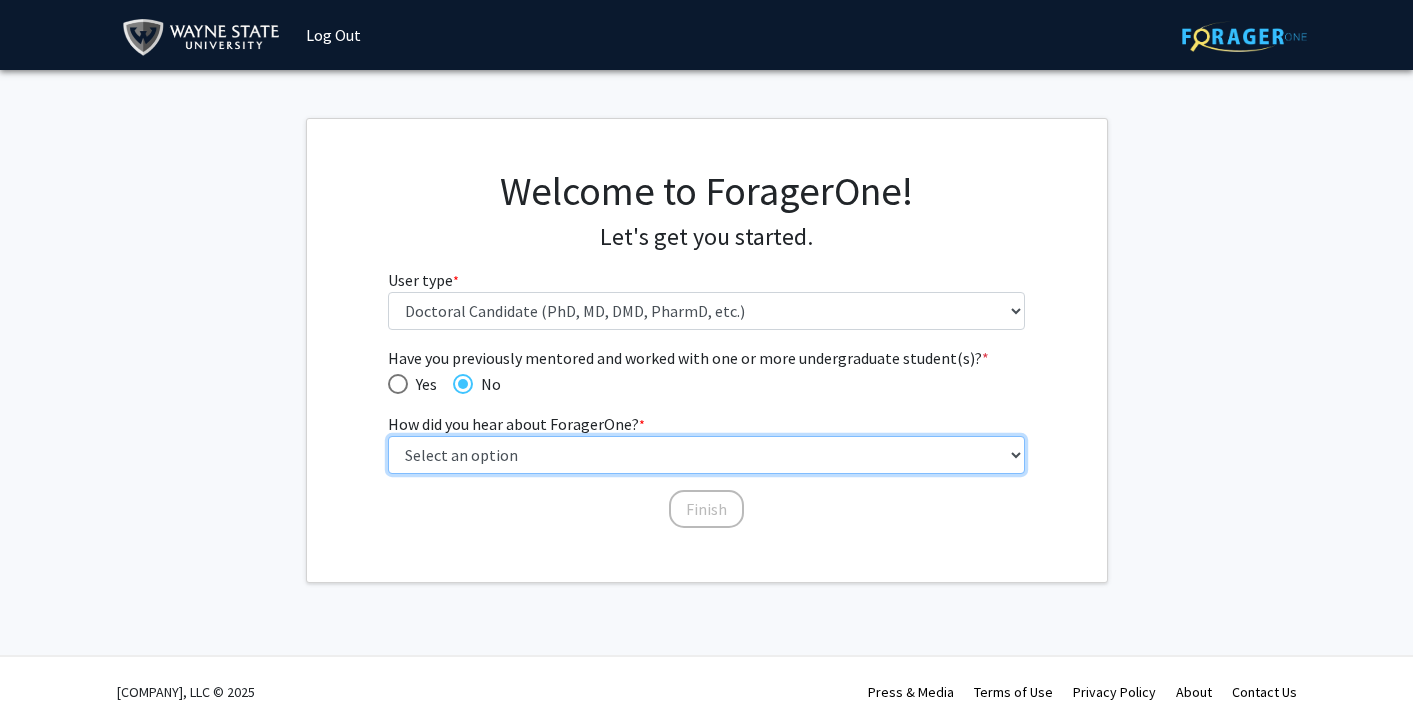click on "Select an option  Peer/student recommendation   Faculty/staff recommendation   University website   University email or newsletter   Other" at bounding box center [706, 455] 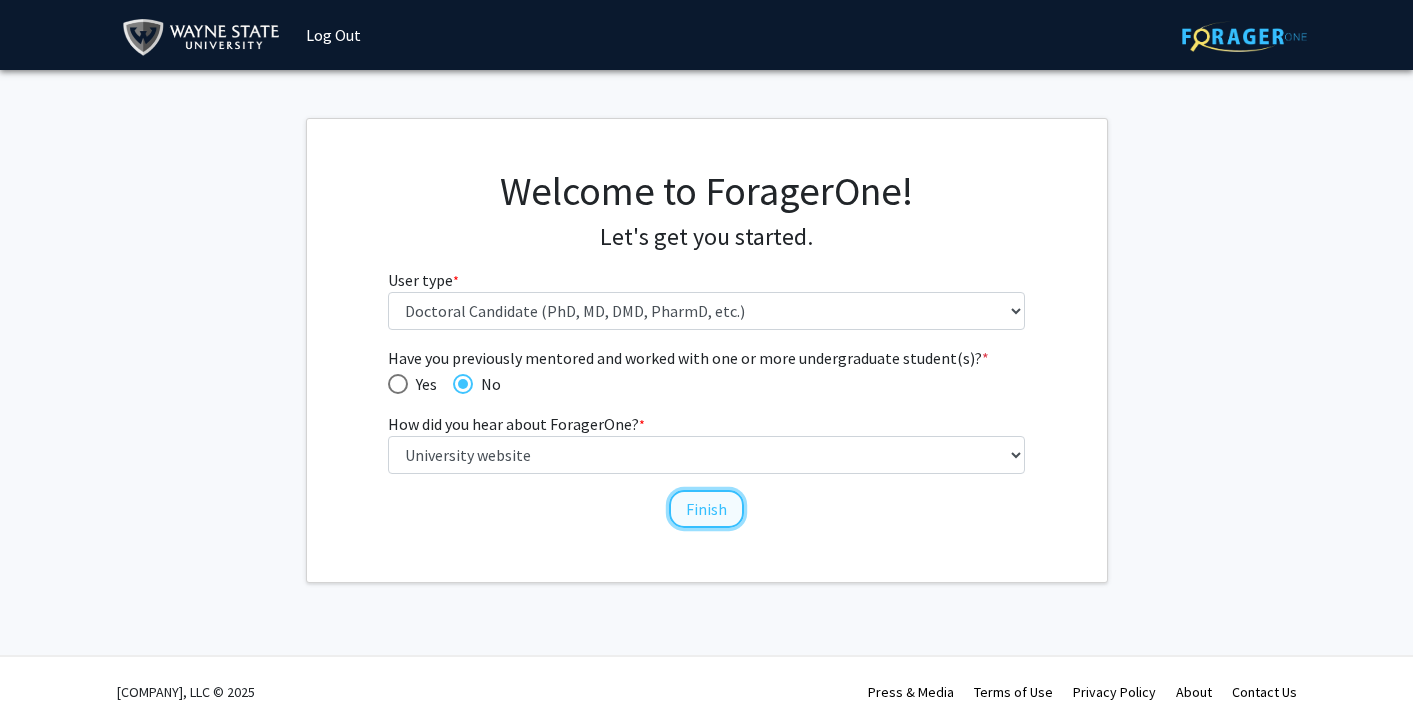 click on "Finish" 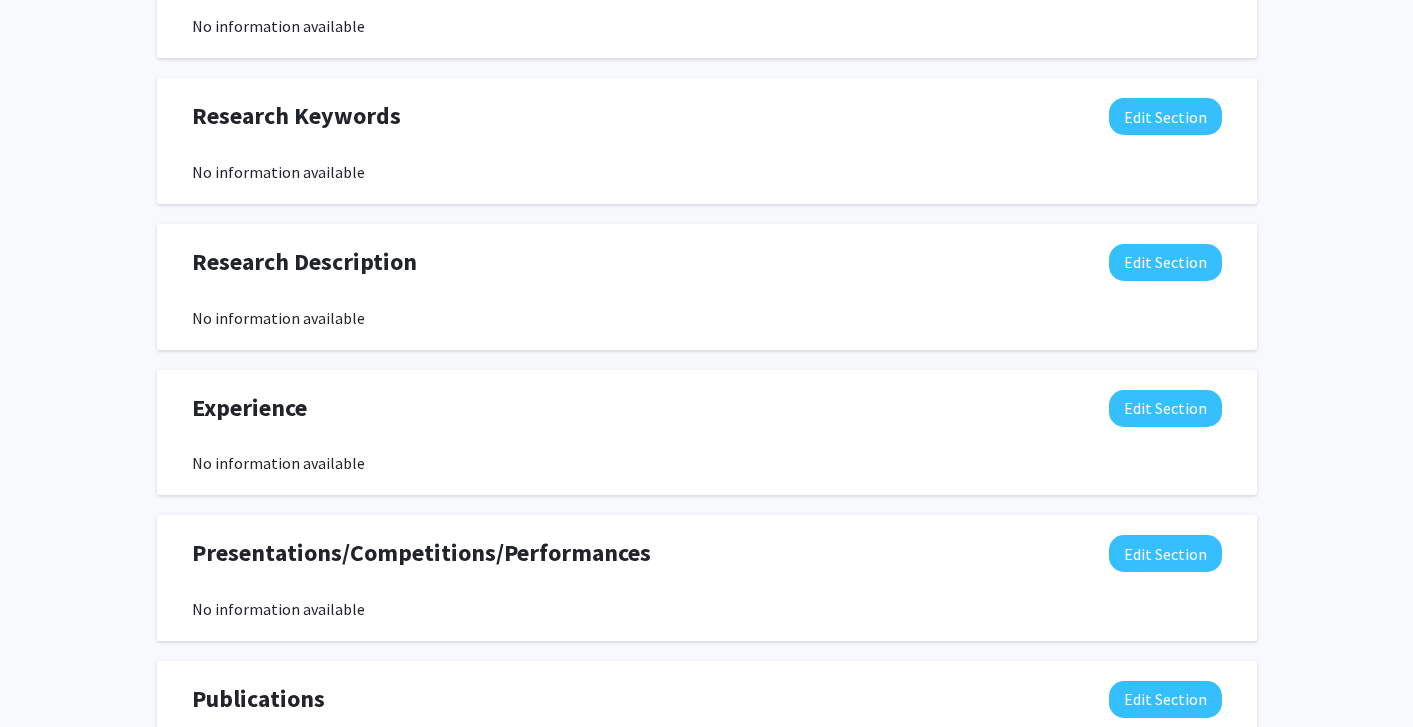 scroll, scrollTop: 0, scrollLeft: 0, axis: both 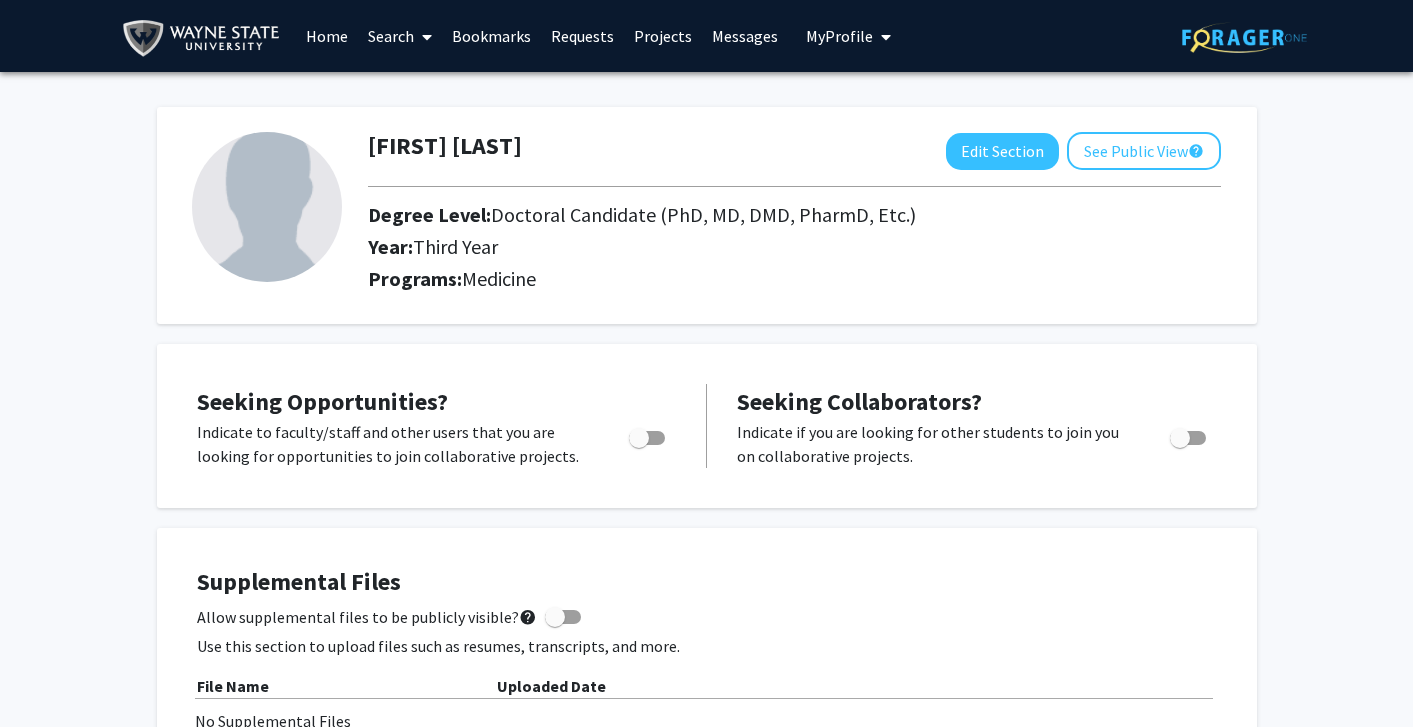 click on "Search" at bounding box center (400, 36) 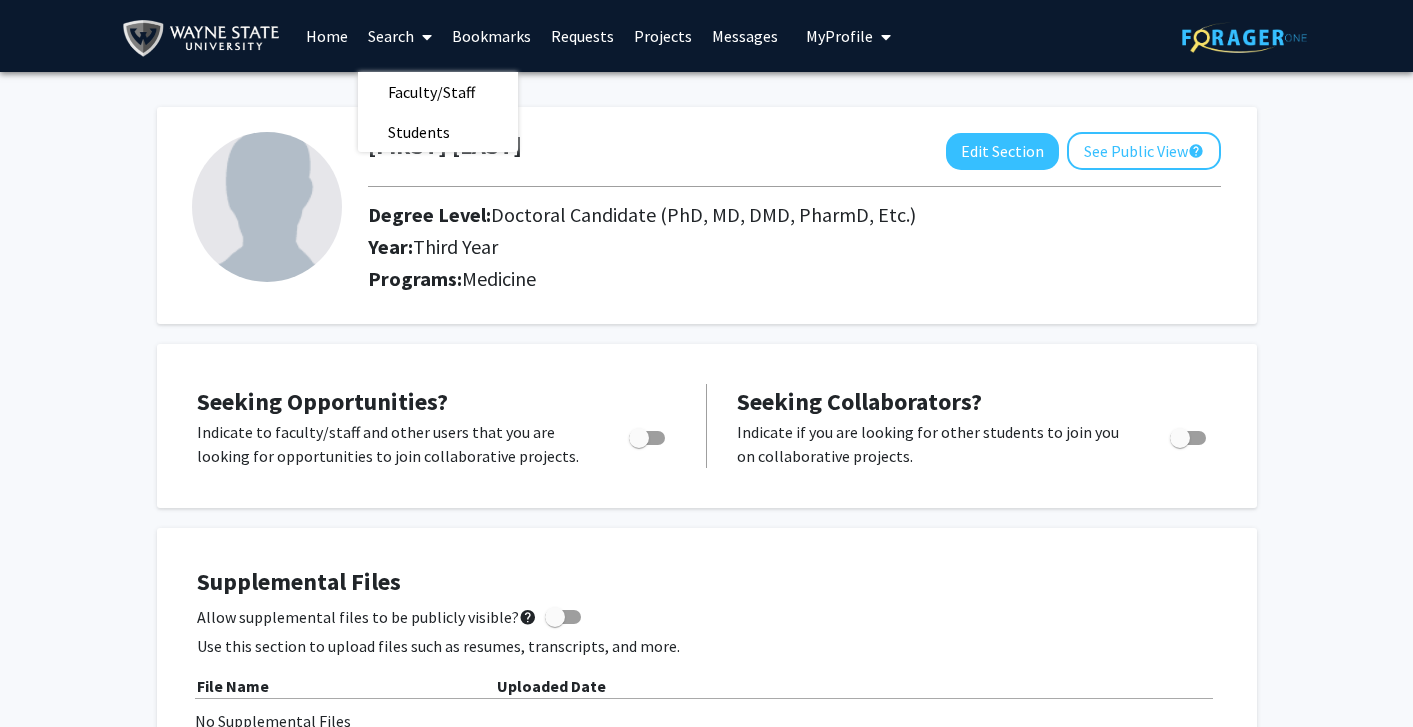 click on "Home" at bounding box center (327, 36) 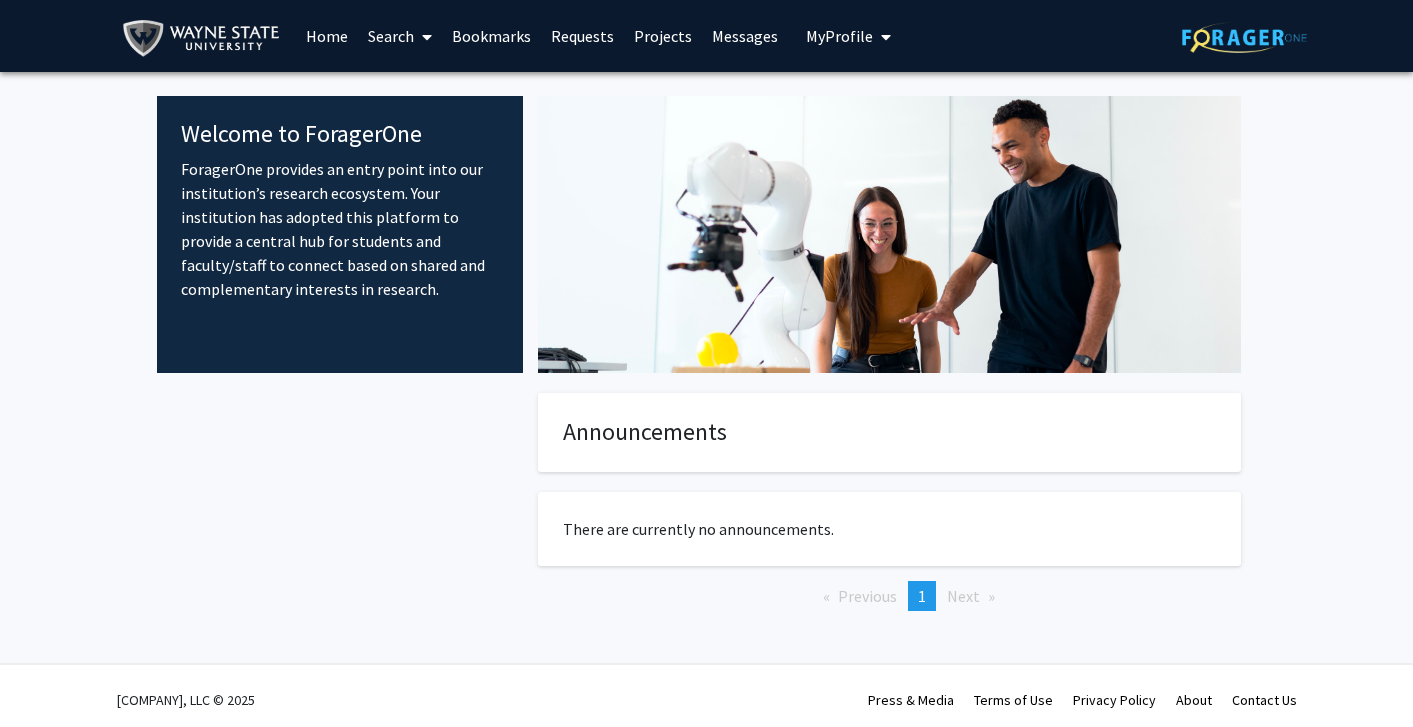 click on "Projects" at bounding box center [663, 36] 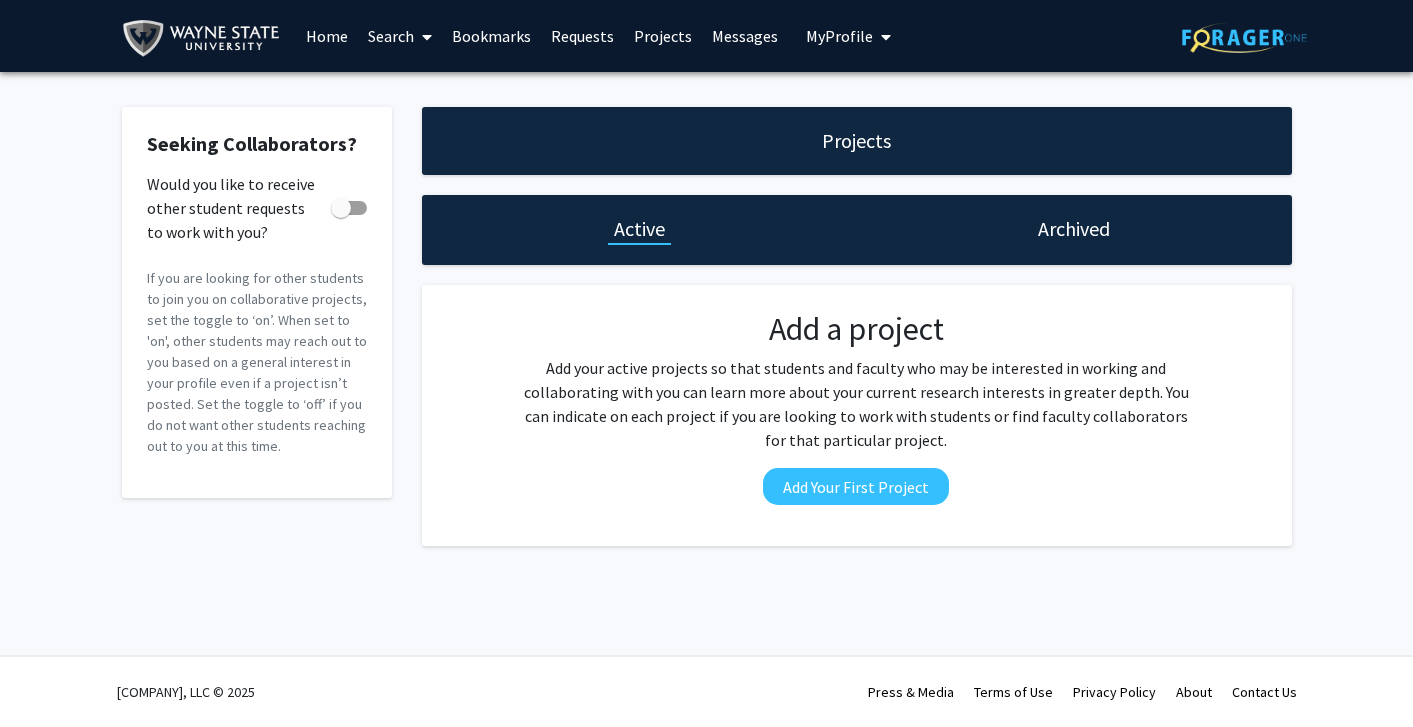 click on "Requests" at bounding box center (582, 36) 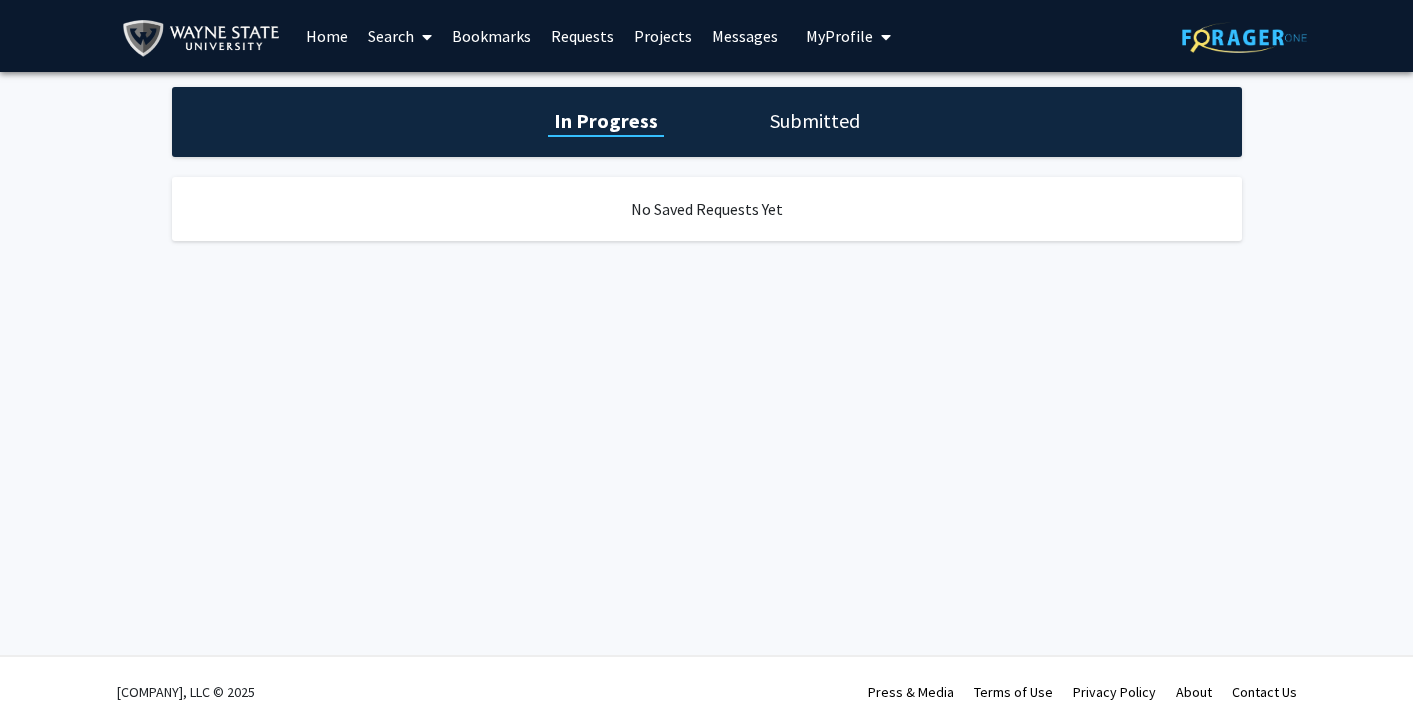 click on "Messages" at bounding box center [745, 36] 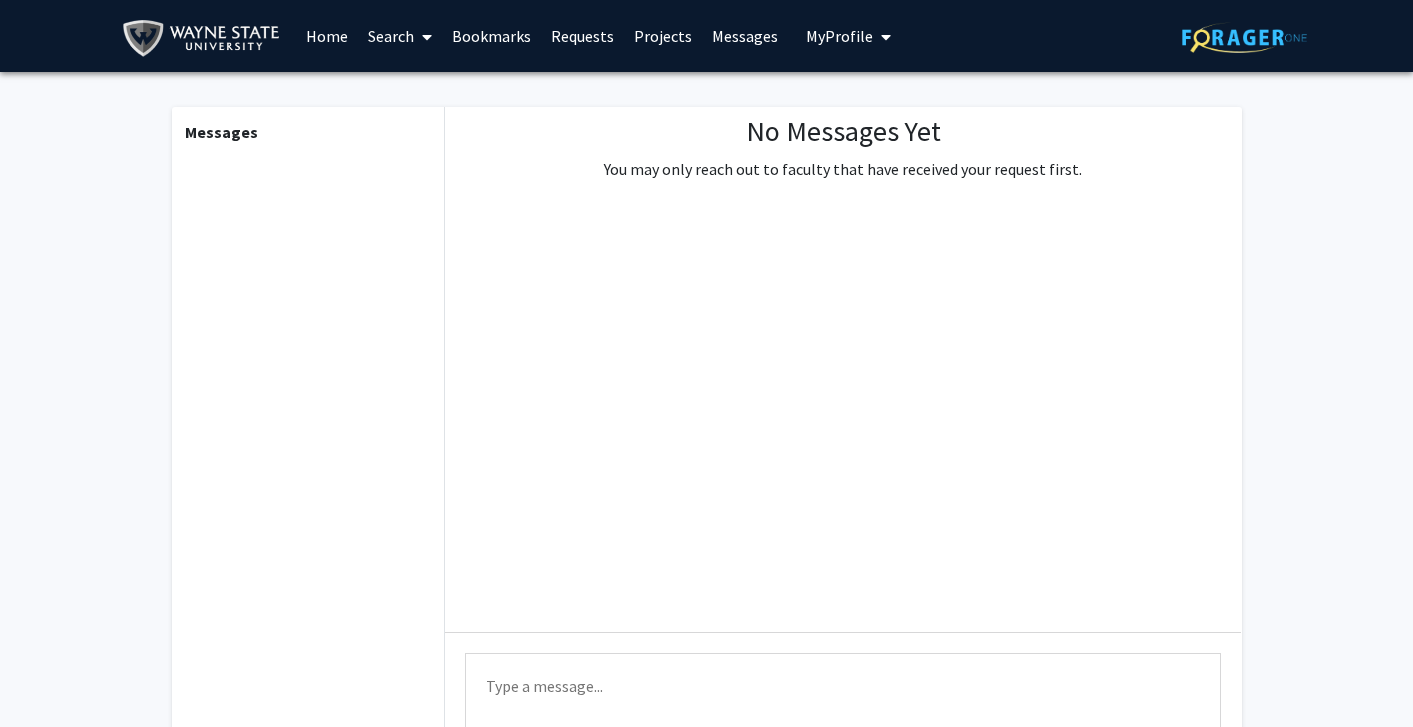 click on "Bookmarks" at bounding box center [491, 36] 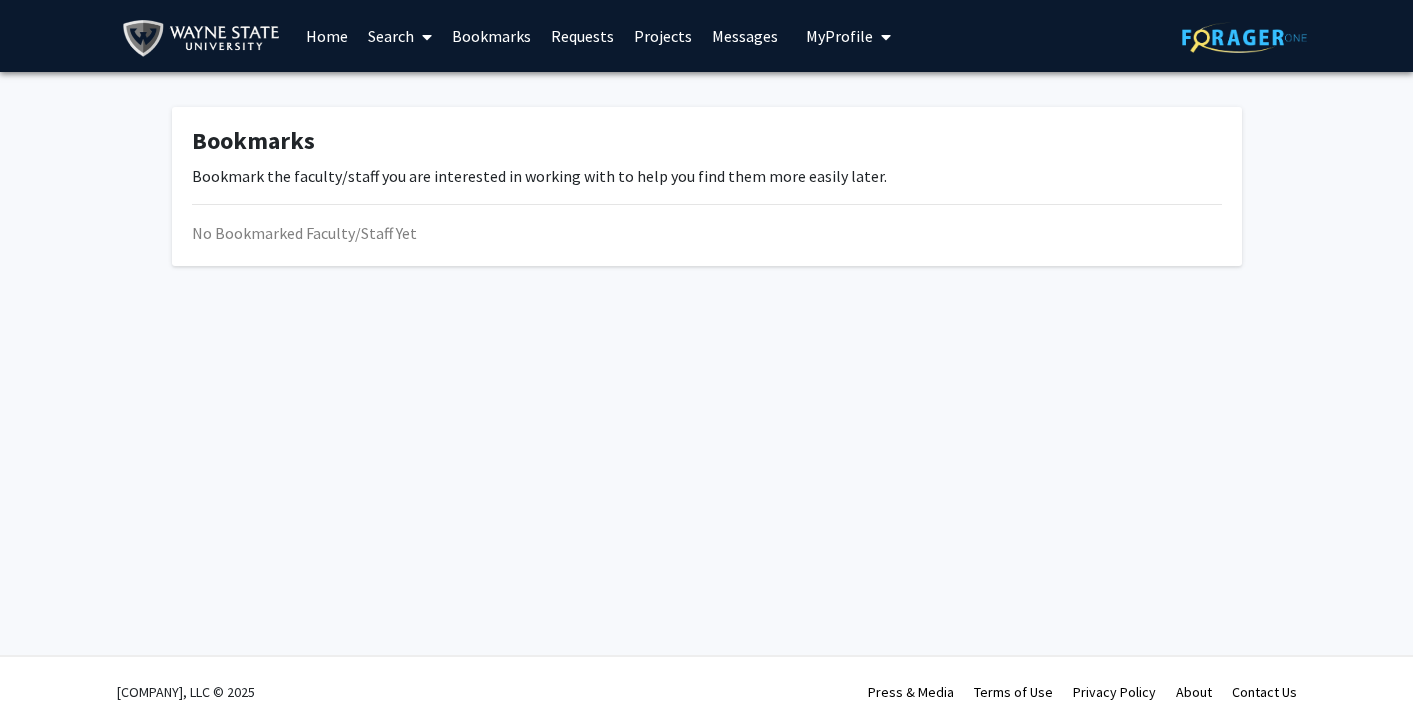 click on "Search" at bounding box center (400, 36) 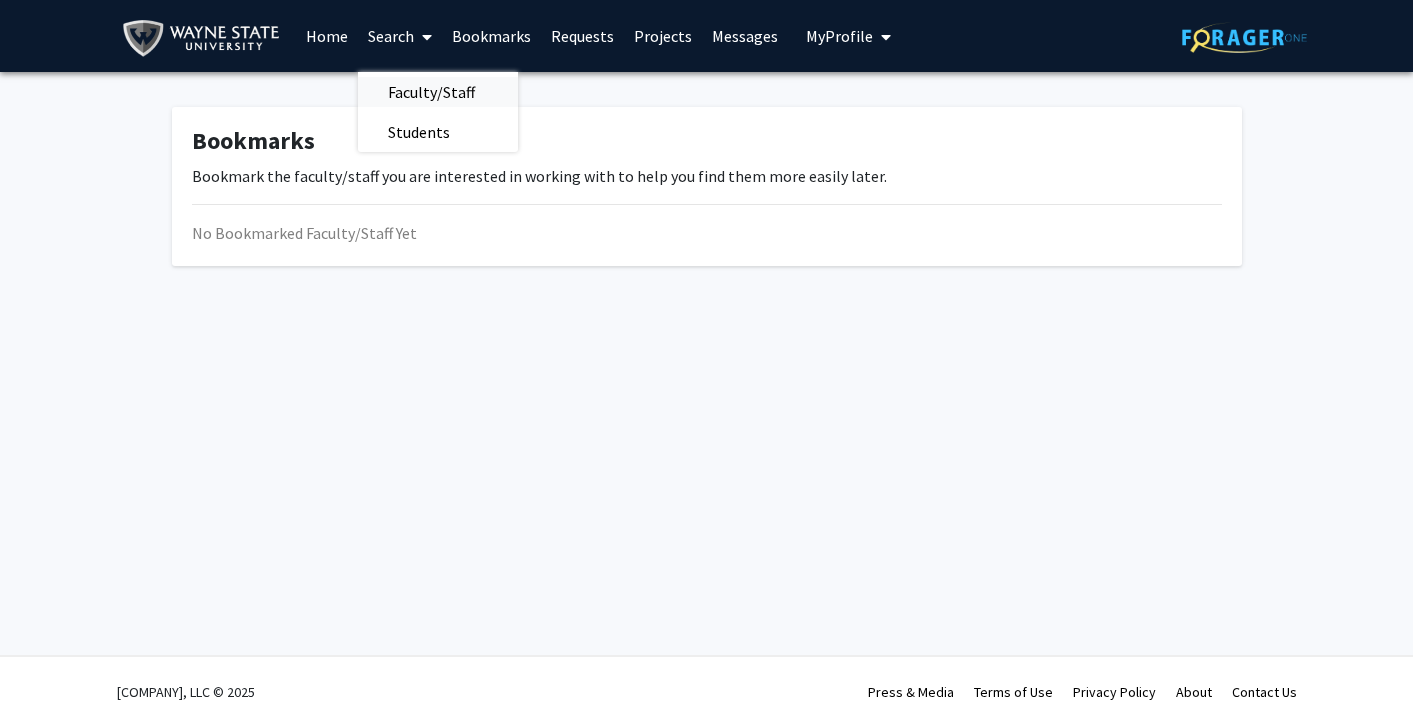 click on "Faculty/Staff" at bounding box center (431, 92) 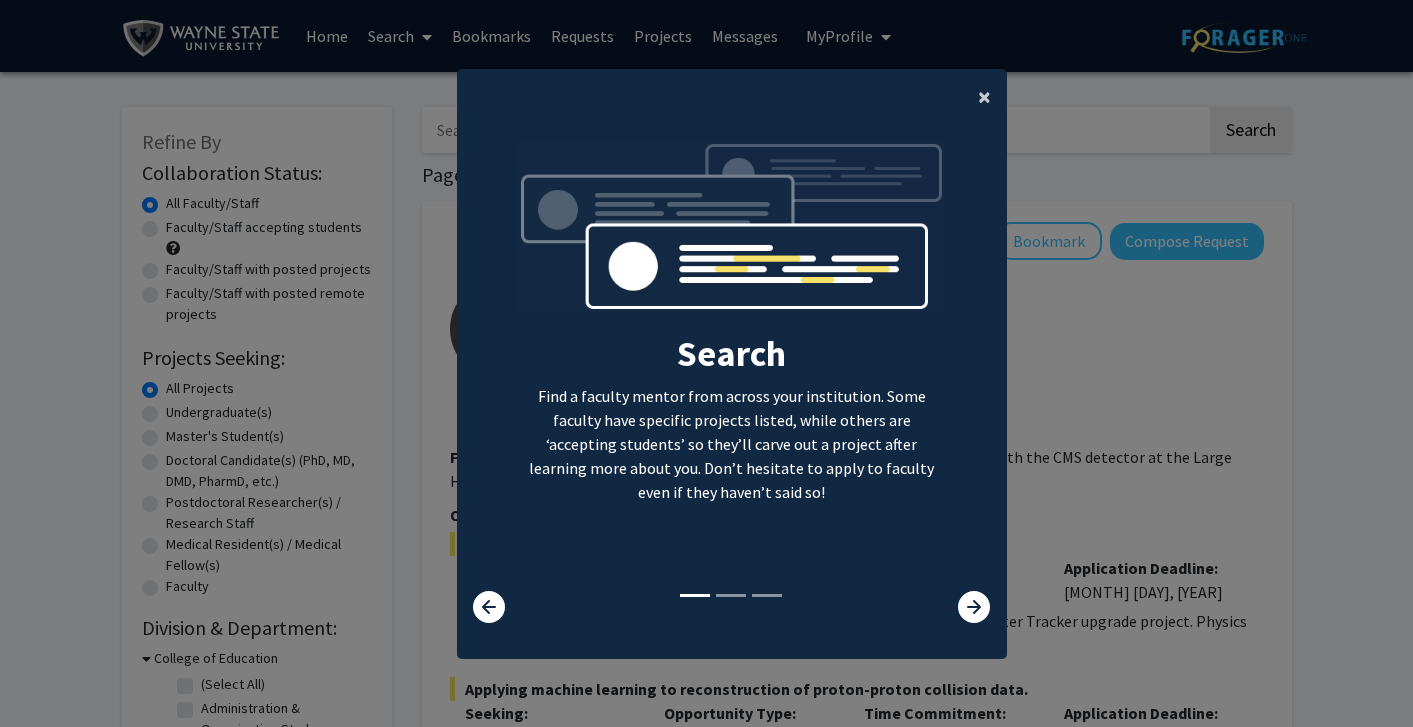 click on "×" 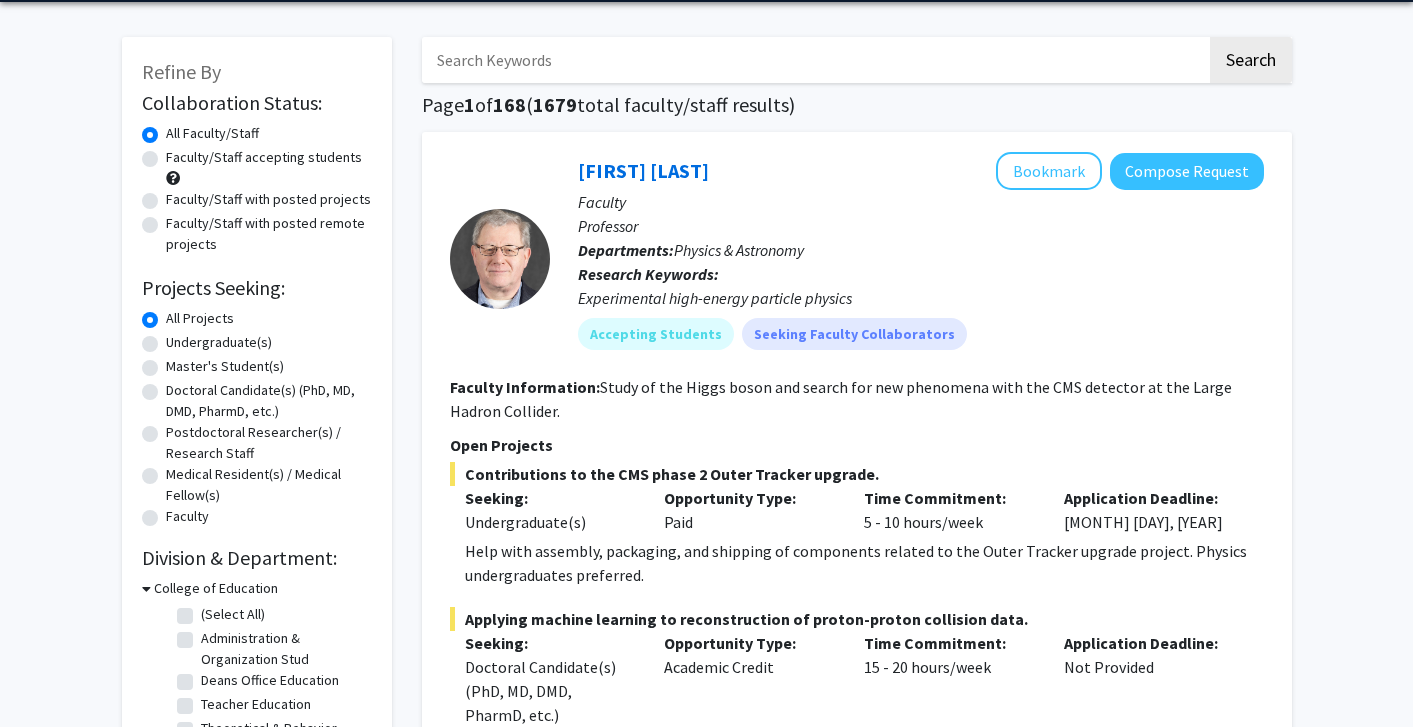 scroll, scrollTop: 71, scrollLeft: 0, axis: vertical 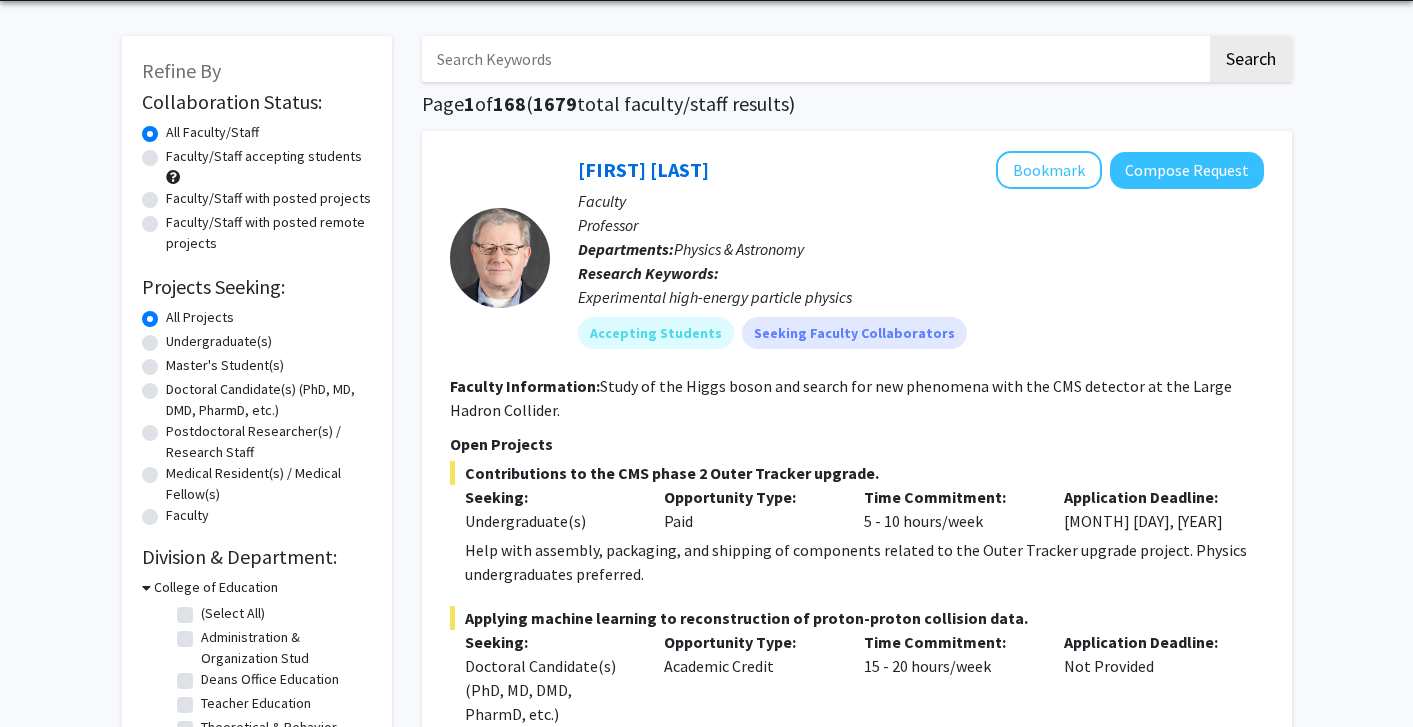 click on "Doctoral Candidate(s) (PhD, MD, DMD, PharmD, etc.)" 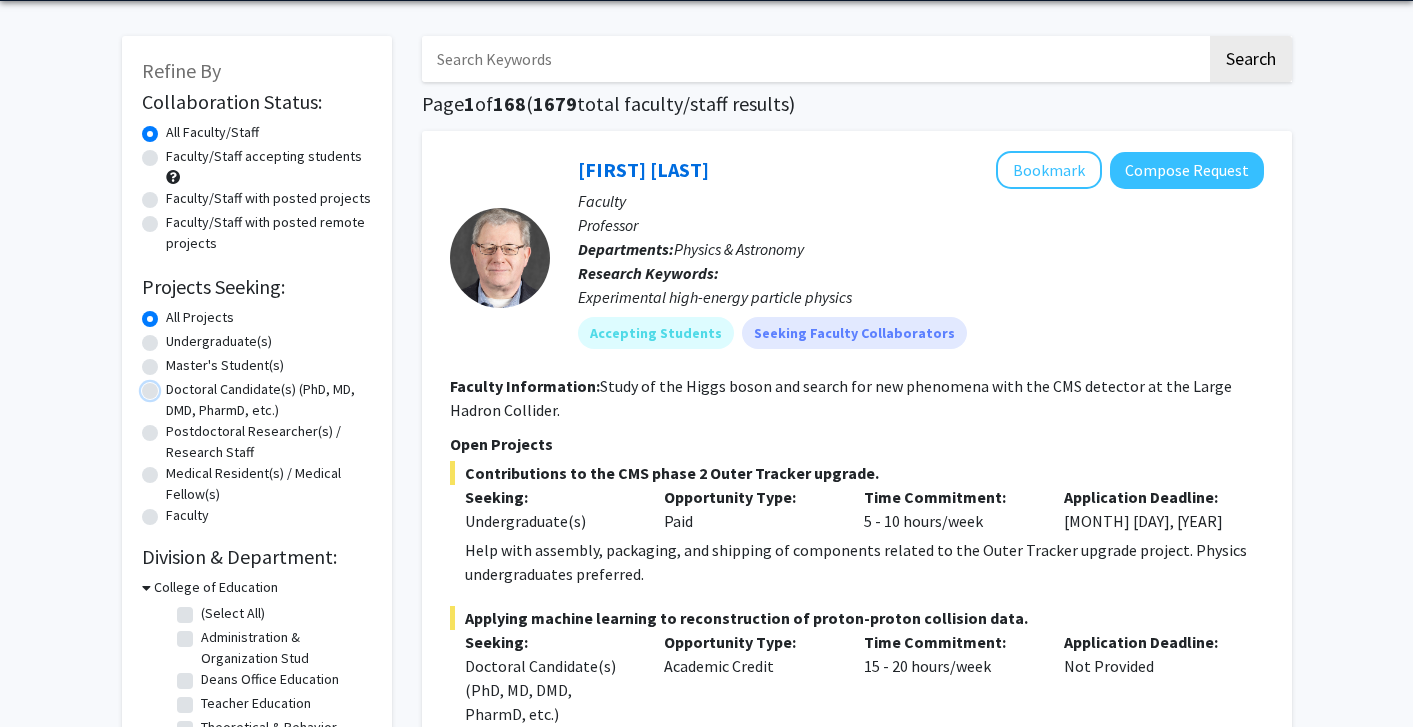 click on "Doctoral Candidate(s) (PhD, MD, DMD, PharmD, etc.)" at bounding box center (172, 385) 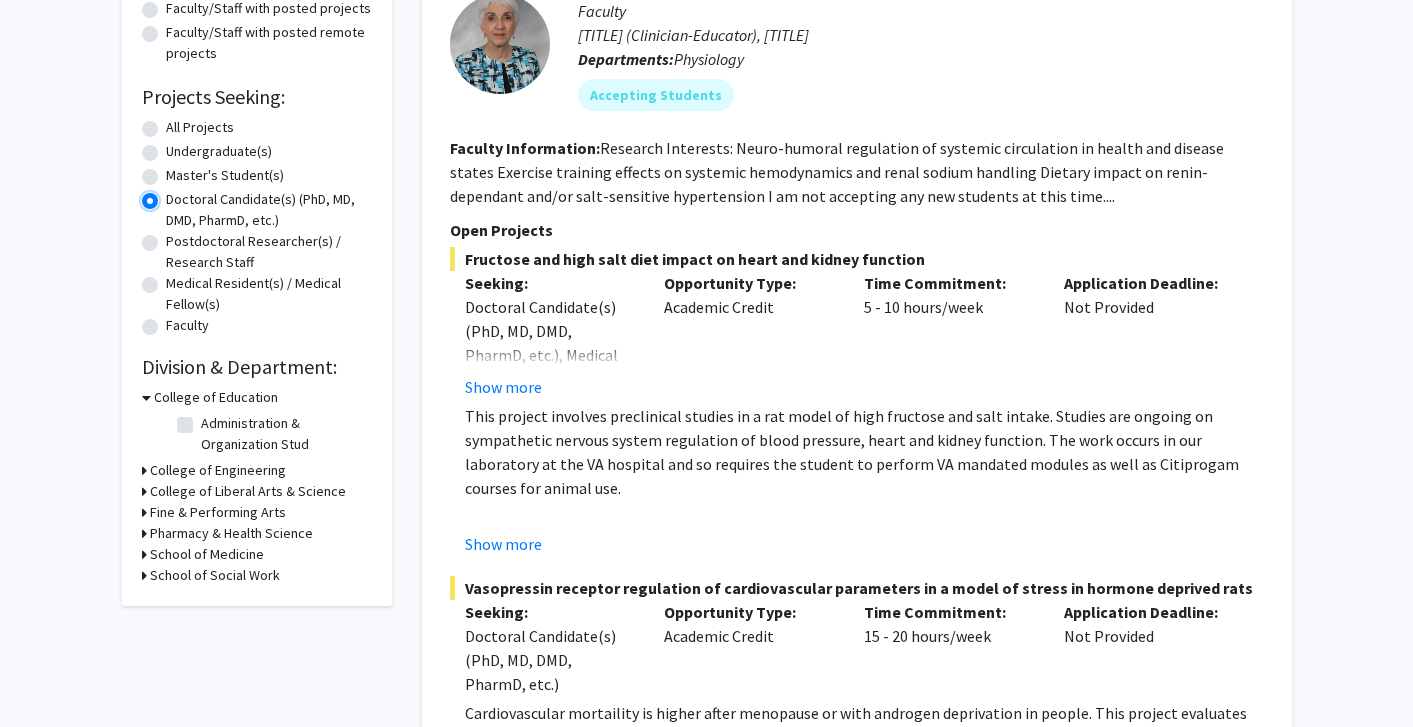 scroll, scrollTop: 269, scrollLeft: 0, axis: vertical 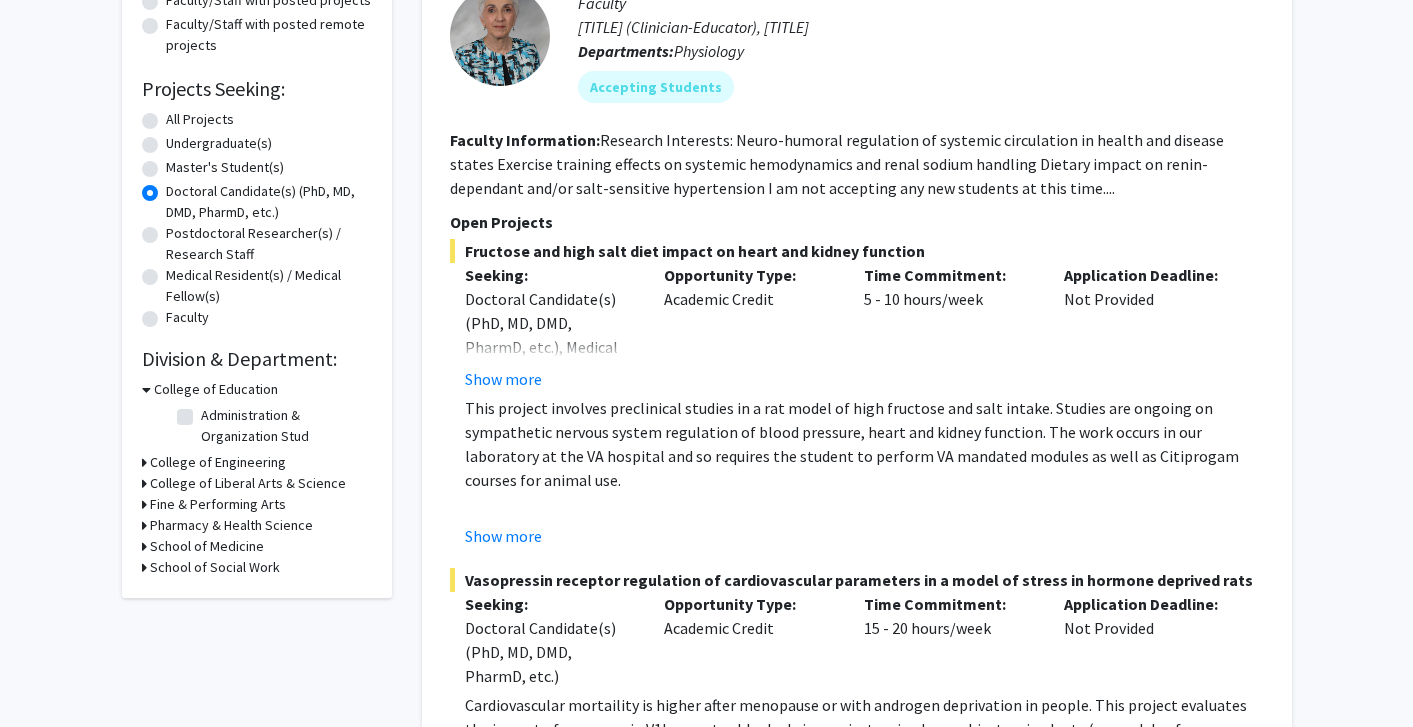 click on "School of Medicine" at bounding box center (207, 546) 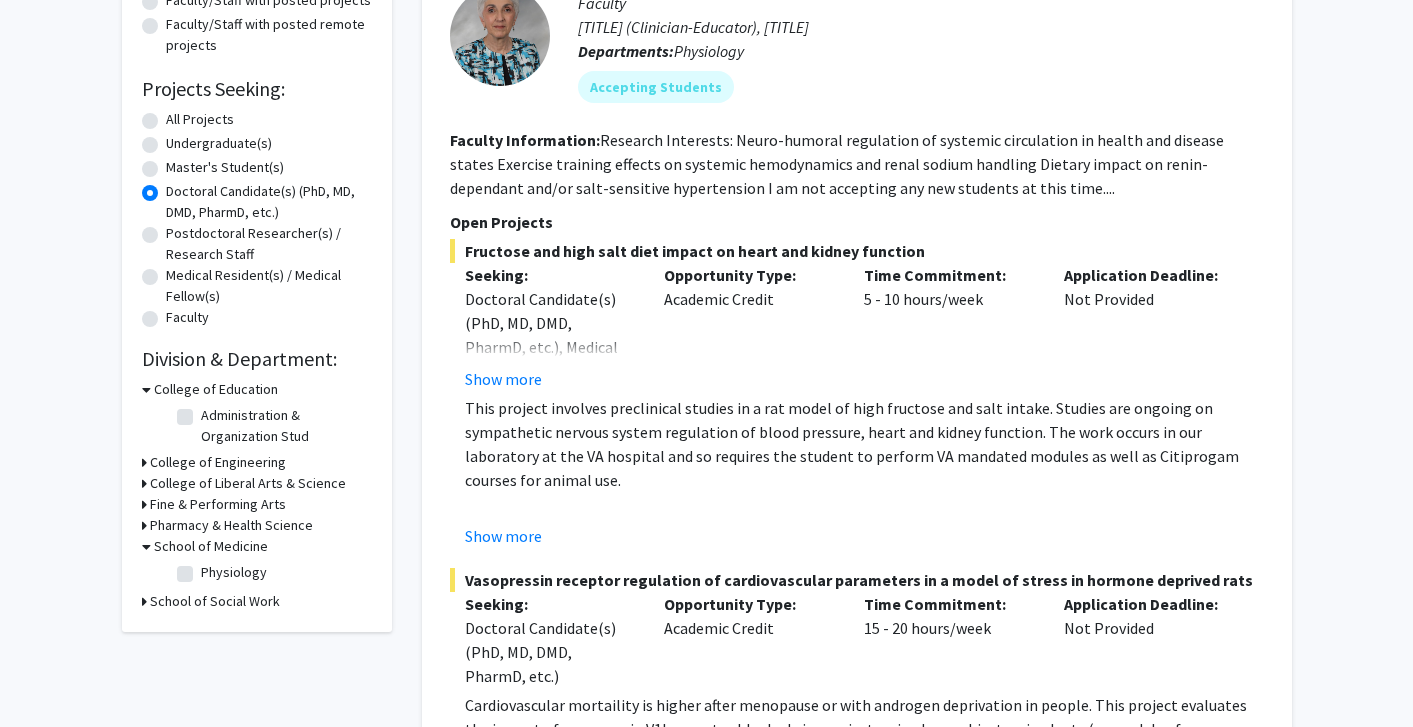 click on "School of Medicine" at bounding box center [211, 546] 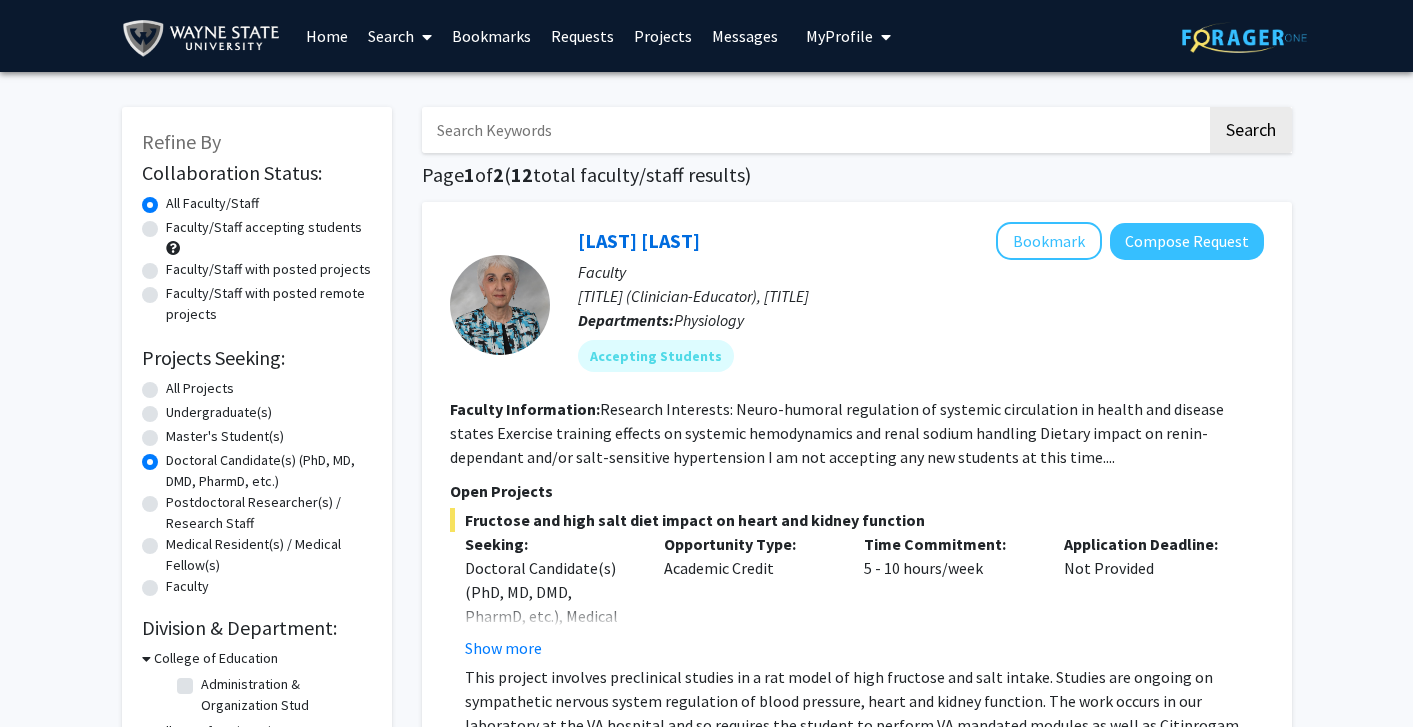 scroll, scrollTop: 1, scrollLeft: 0, axis: vertical 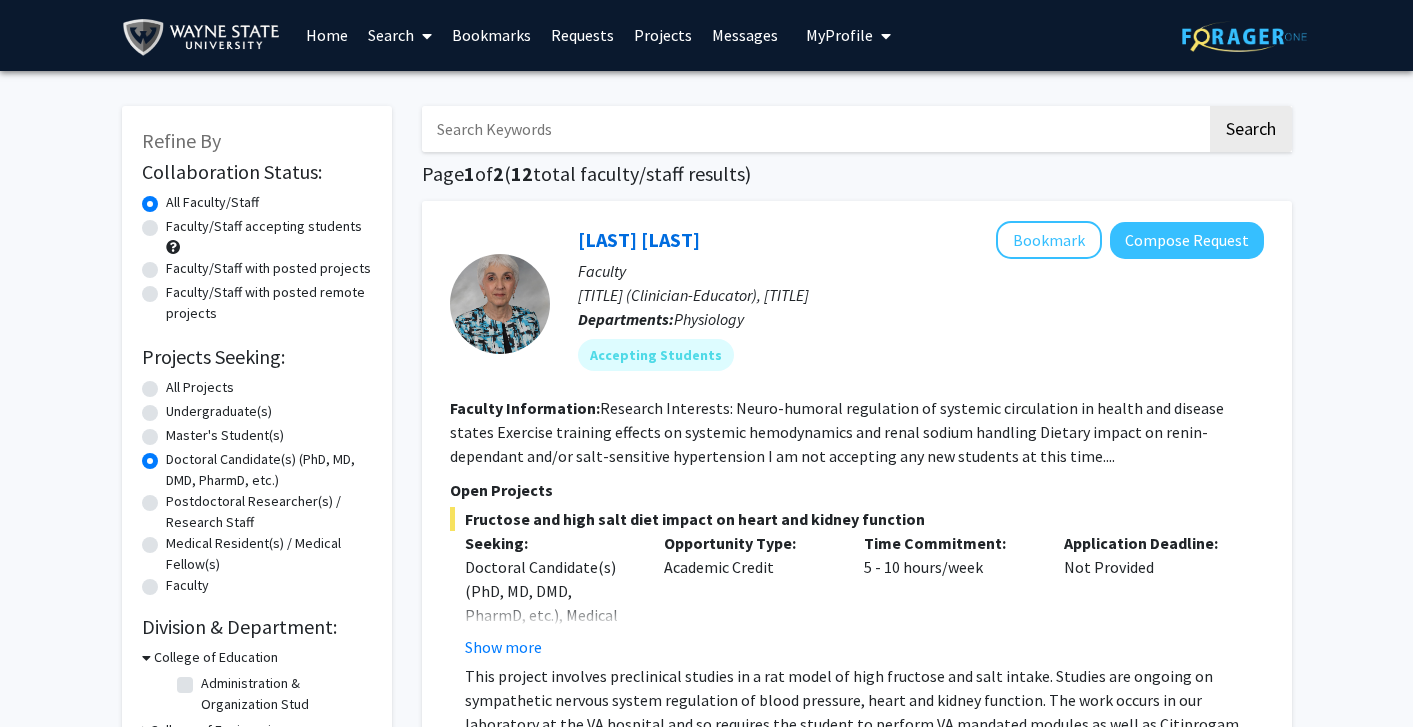 click at bounding box center [814, 129] 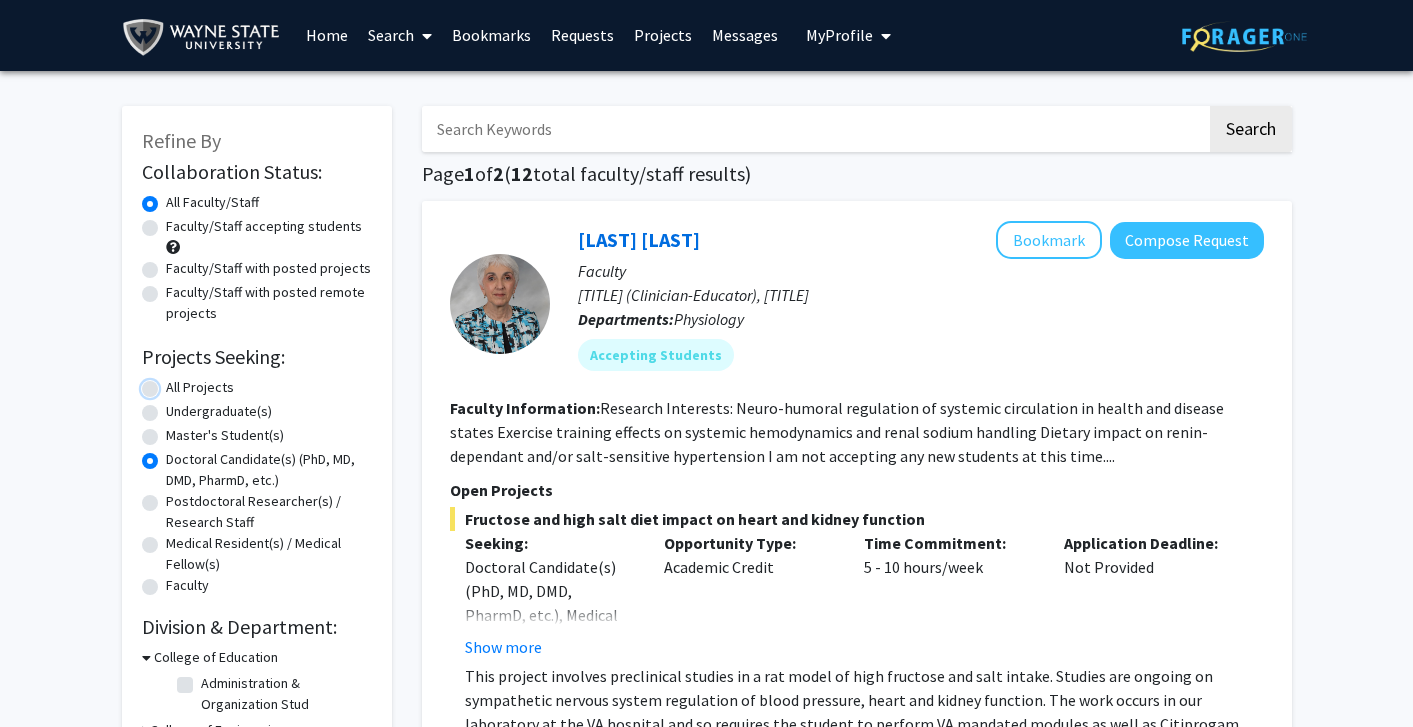 click on "All Projects" at bounding box center [172, 383] 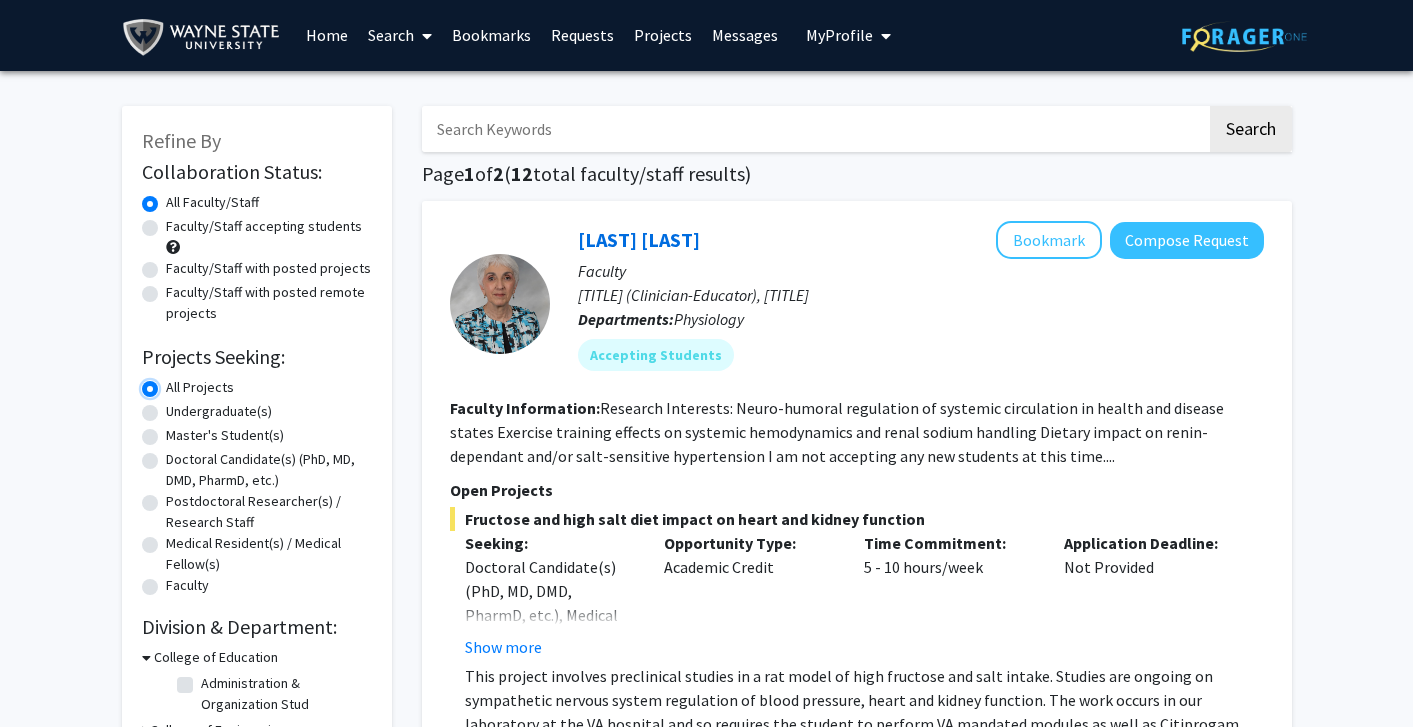 scroll, scrollTop: 0, scrollLeft: 0, axis: both 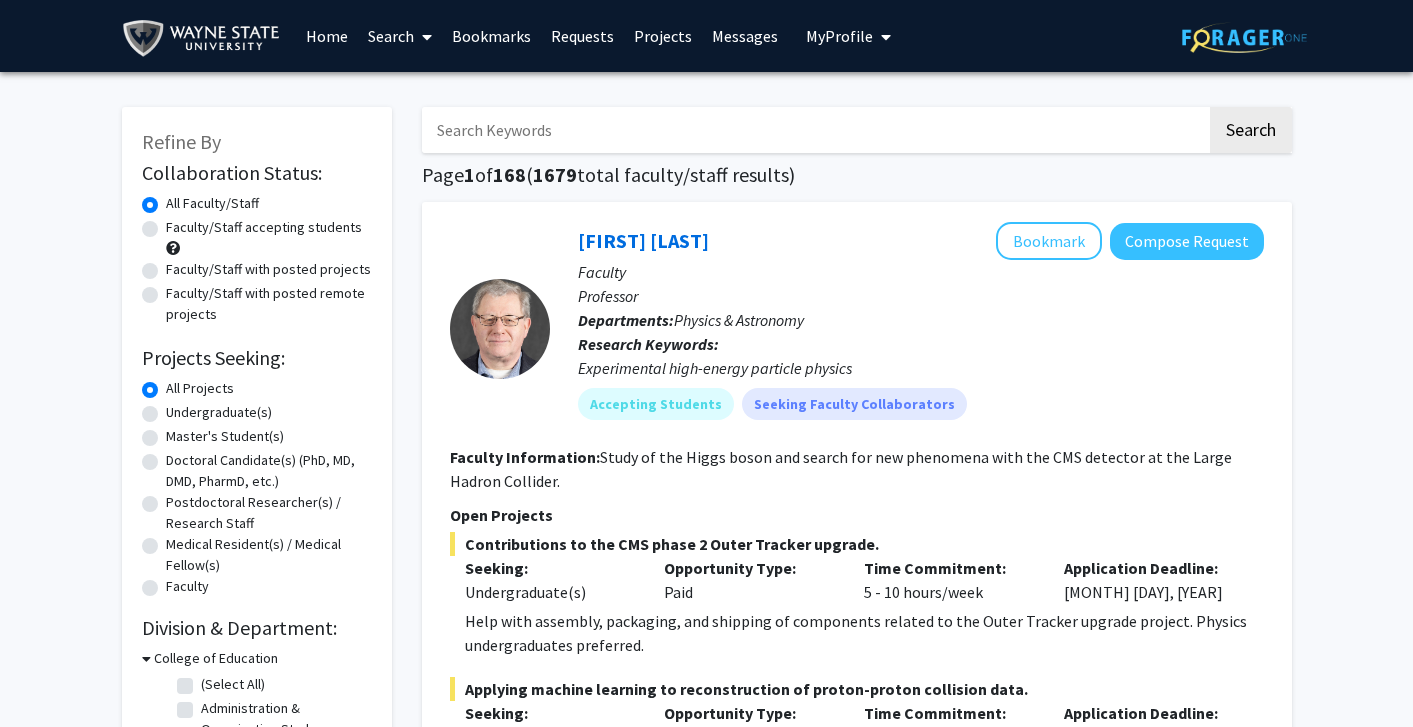 click at bounding box center [814, 130] 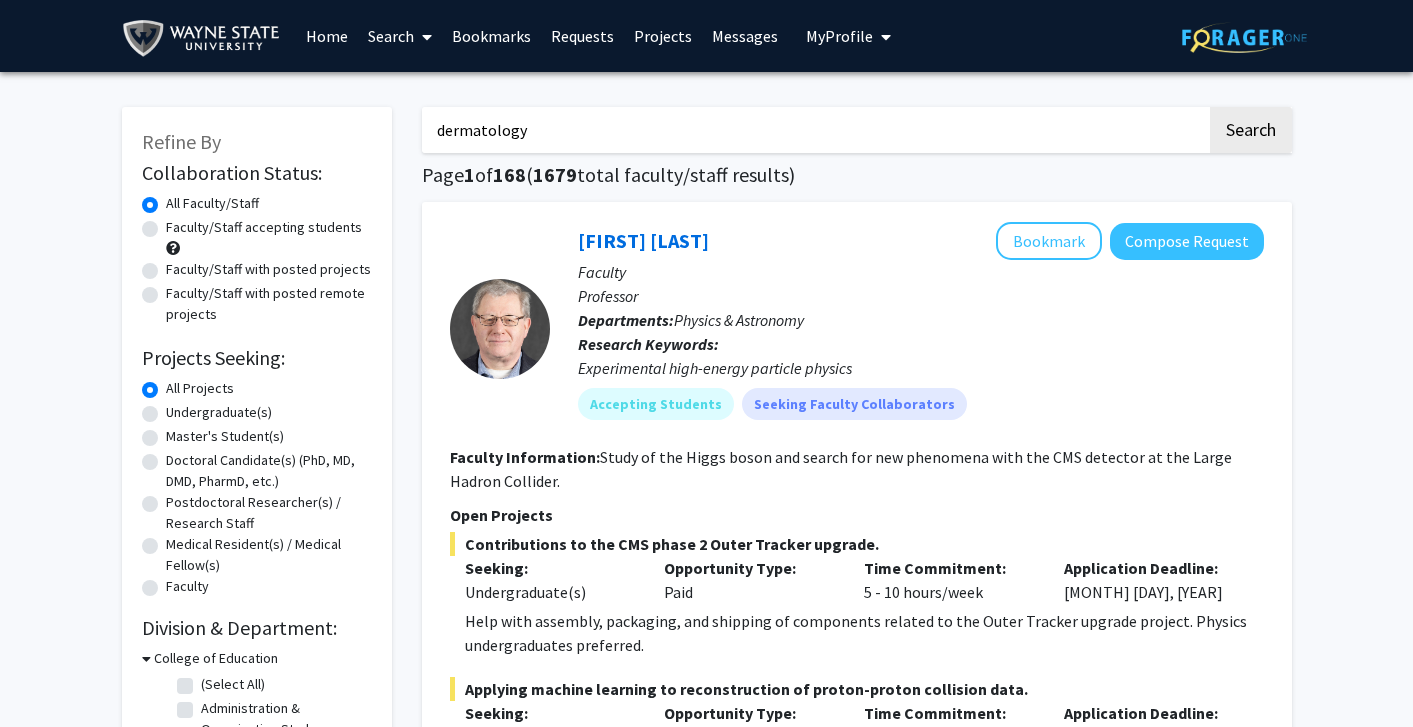 type on "dermatology" 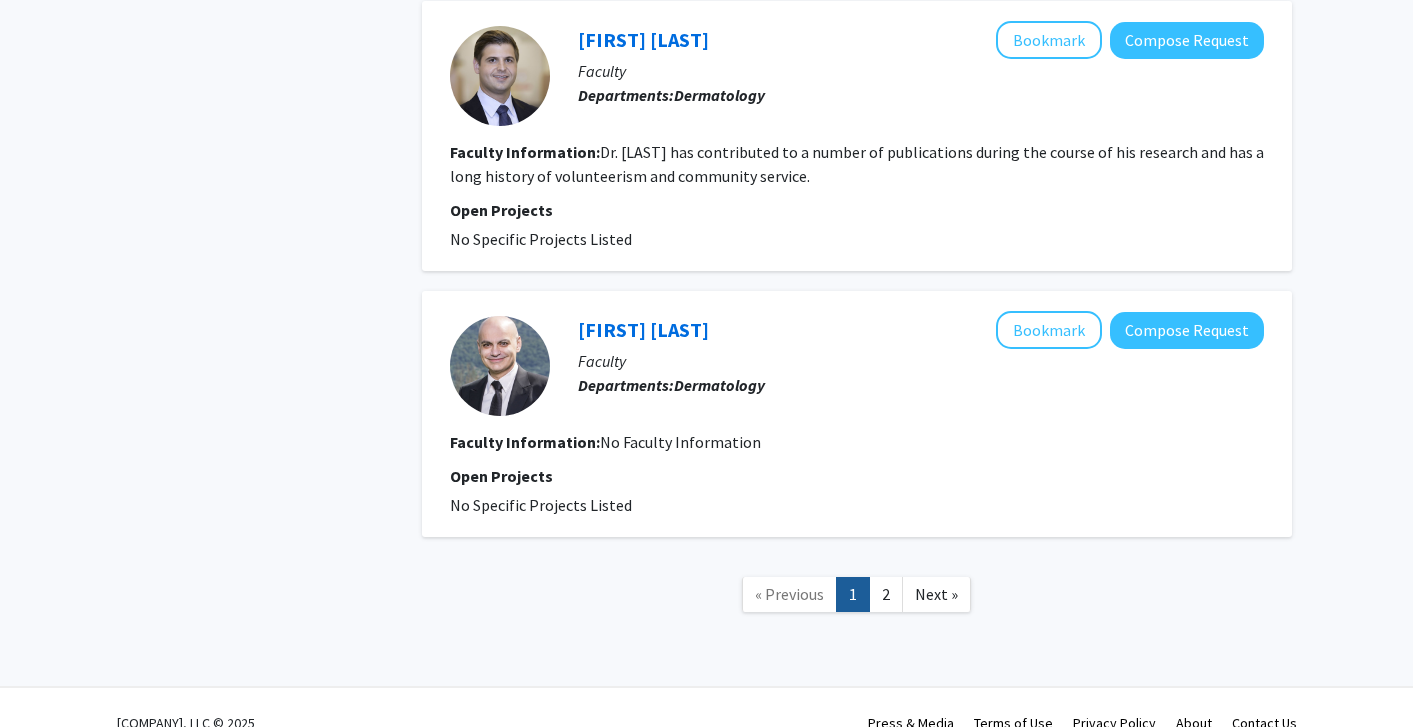 scroll, scrollTop: 2744, scrollLeft: 0, axis: vertical 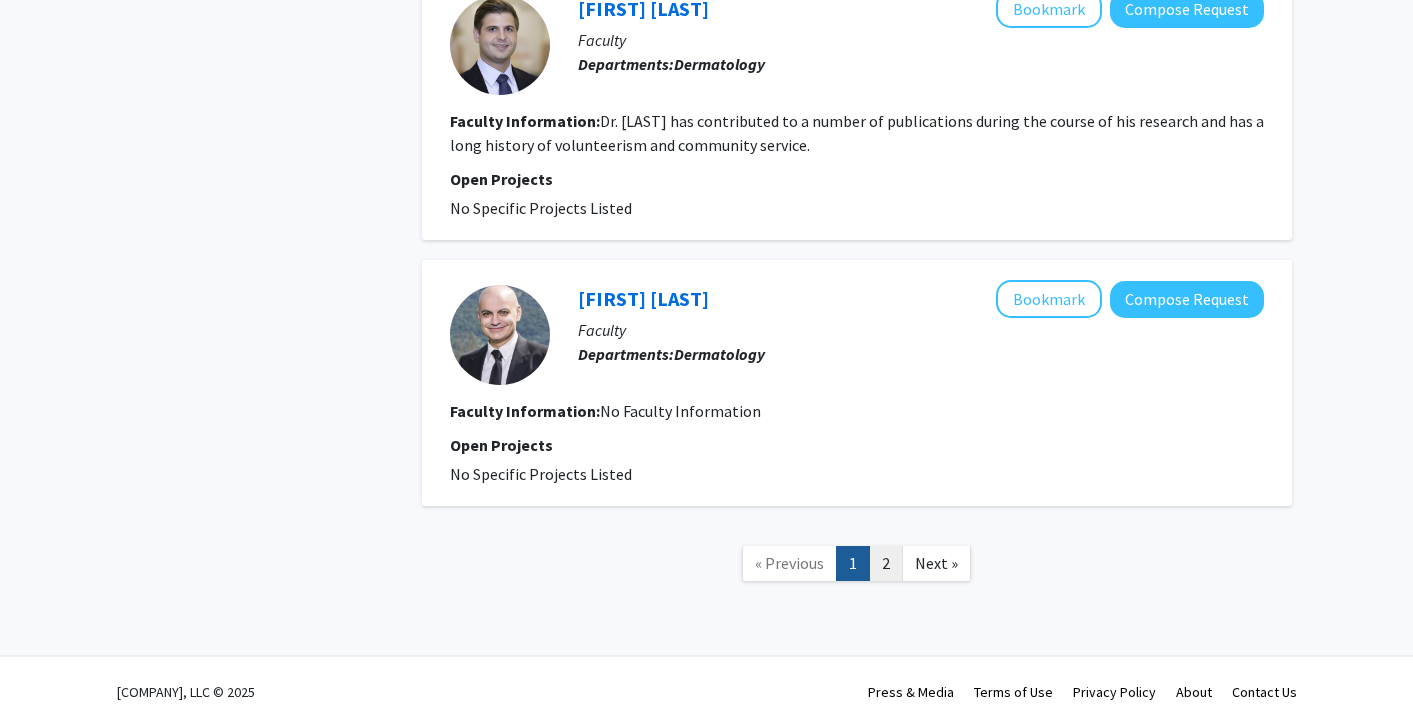 click on "2" 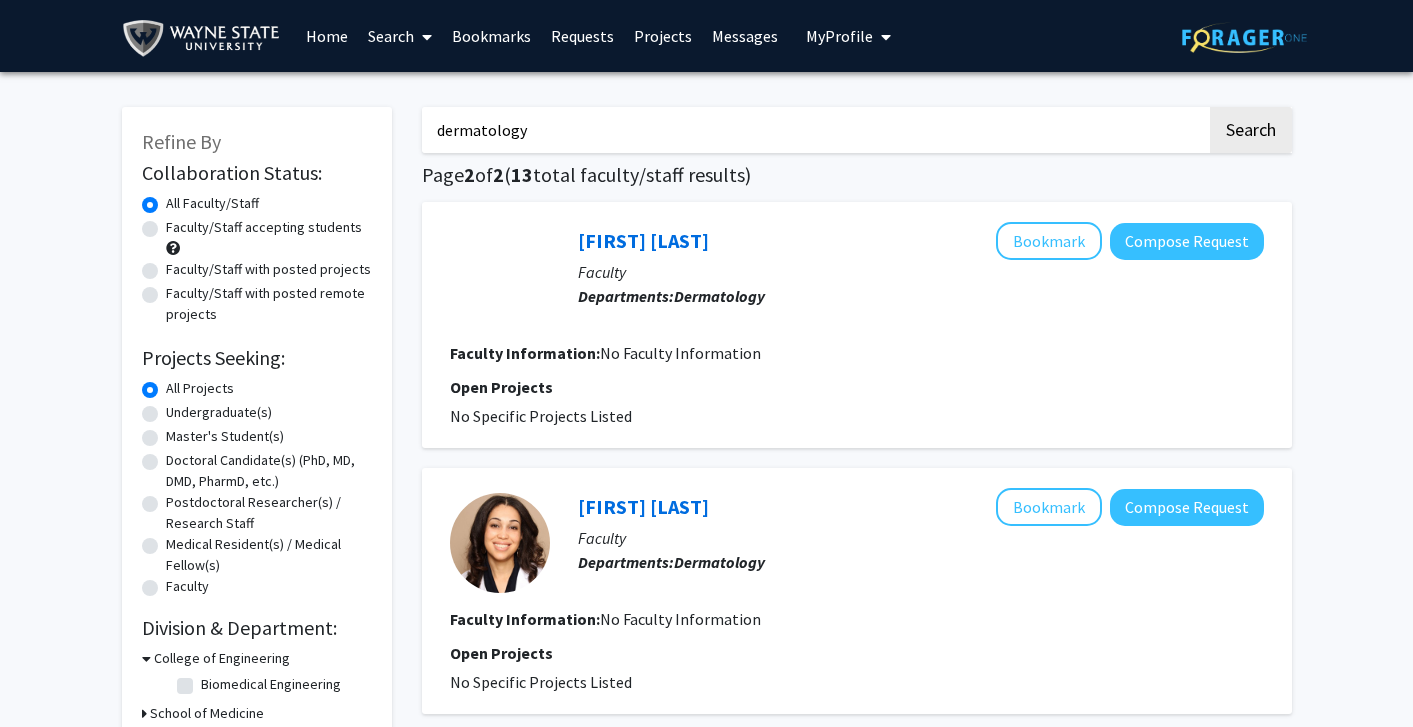 scroll, scrollTop: 522, scrollLeft: 0, axis: vertical 